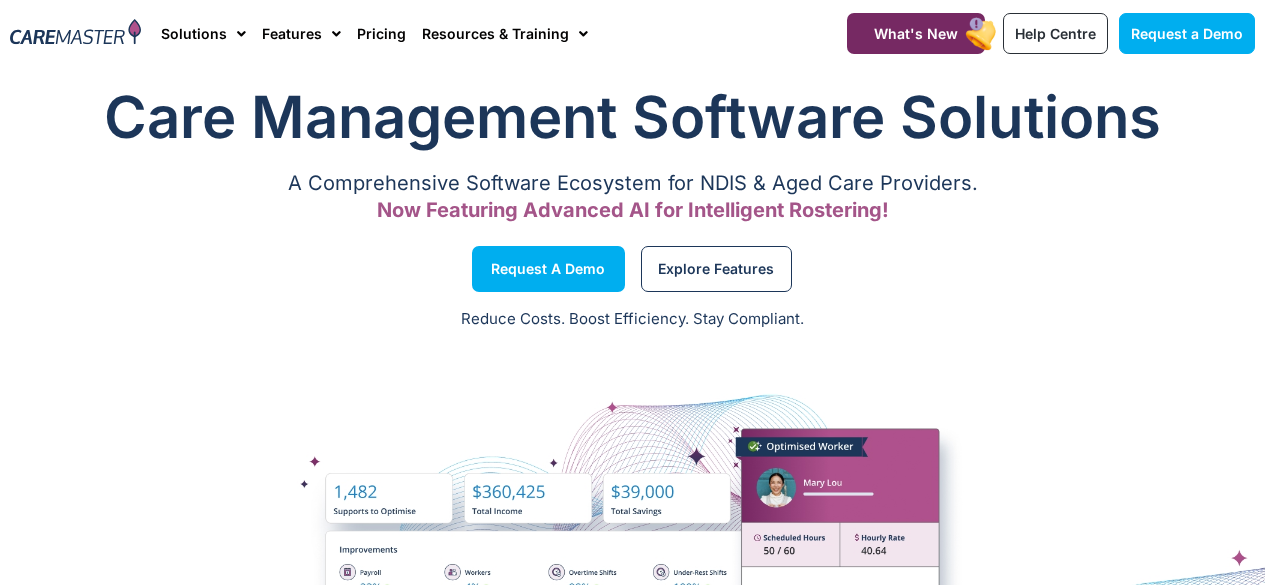scroll, scrollTop: 0, scrollLeft: 0, axis: both 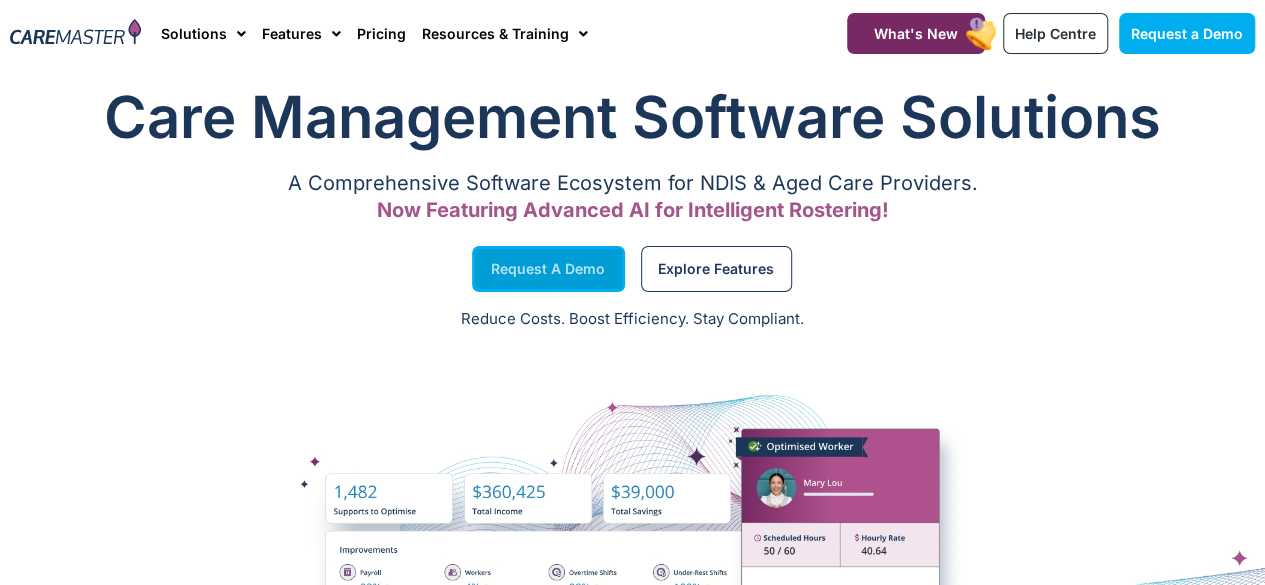 click on "Request a Demo" at bounding box center [548, 269] 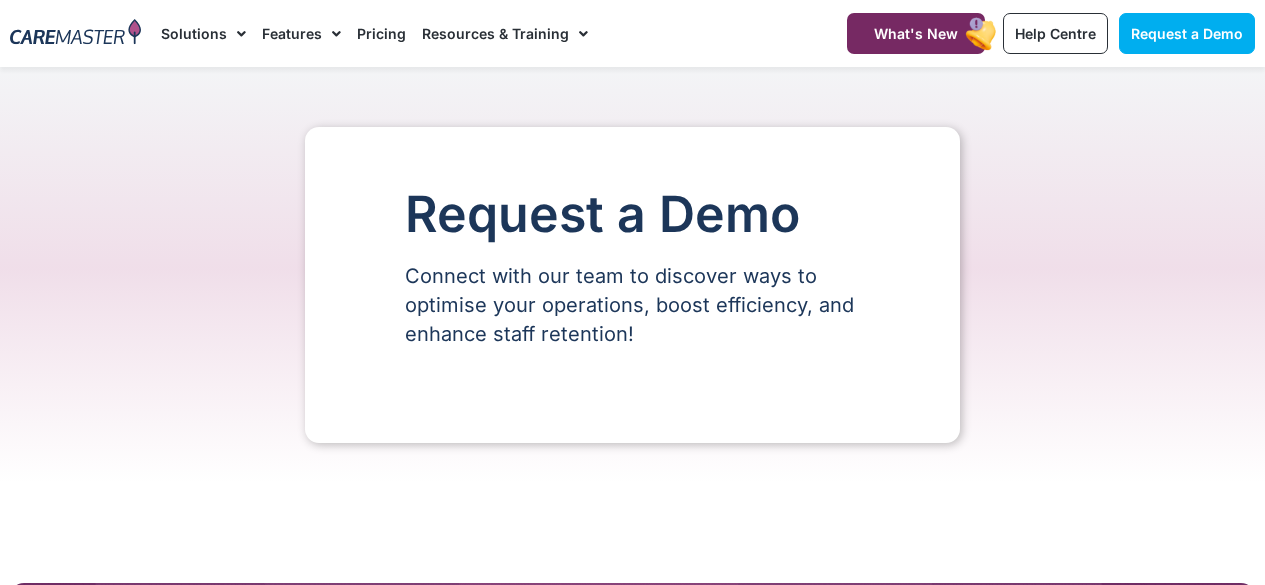 scroll, scrollTop: 0, scrollLeft: 0, axis: both 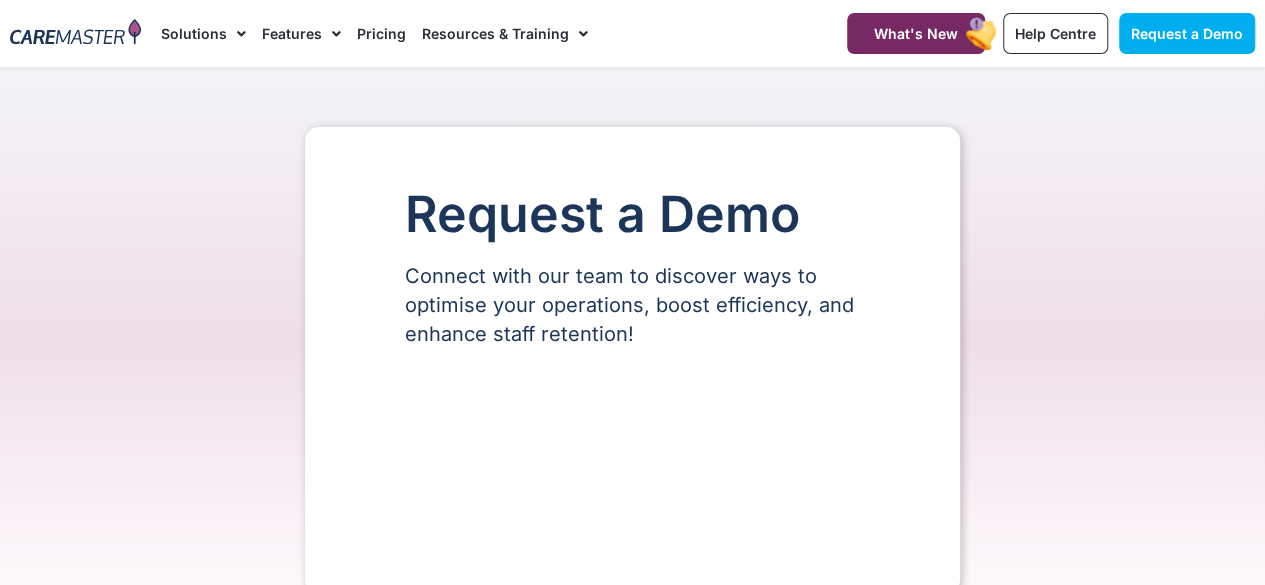 select on "**" 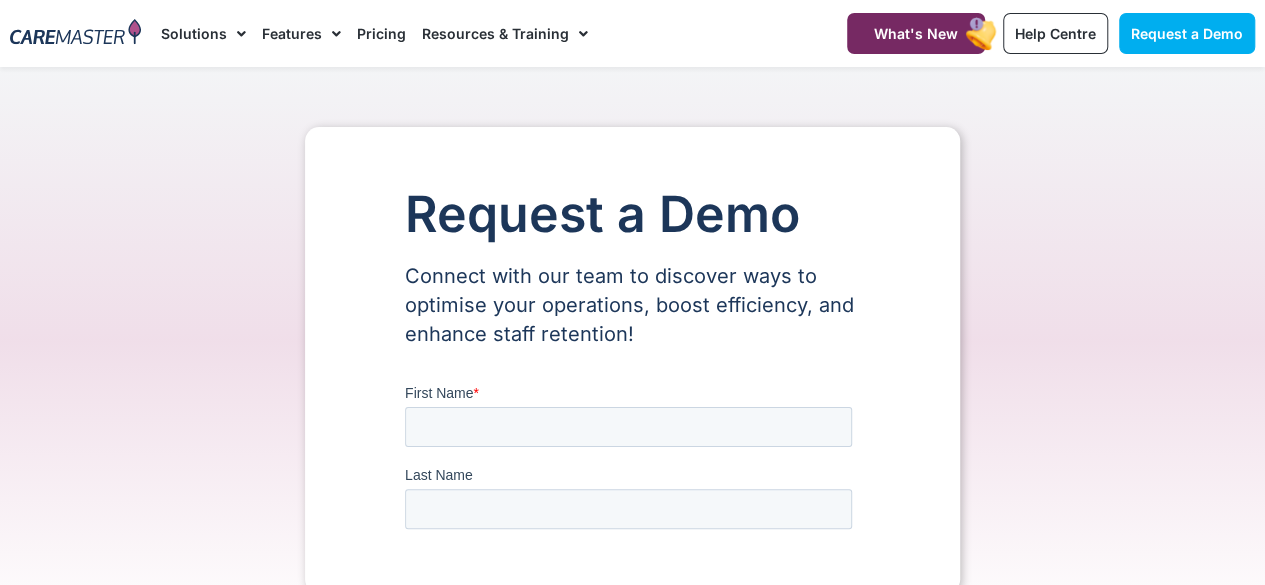 scroll, scrollTop: 0, scrollLeft: 0, axis: both 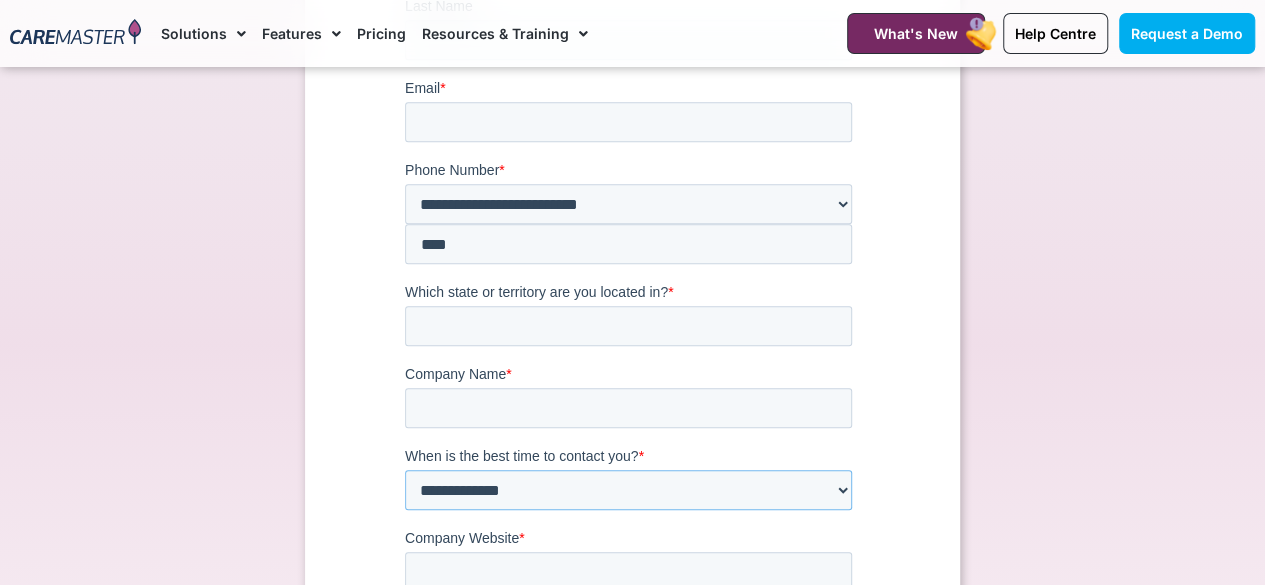 click on "**********" at bounding box center (628, 491) 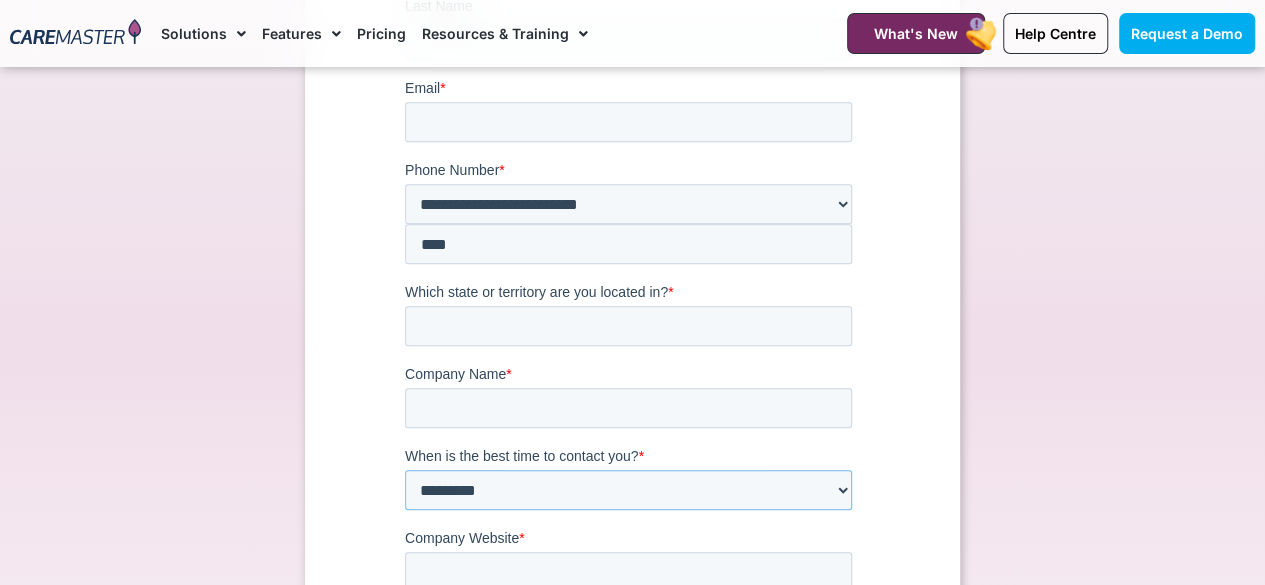 click on "**********" at bounding box center [628, 491] 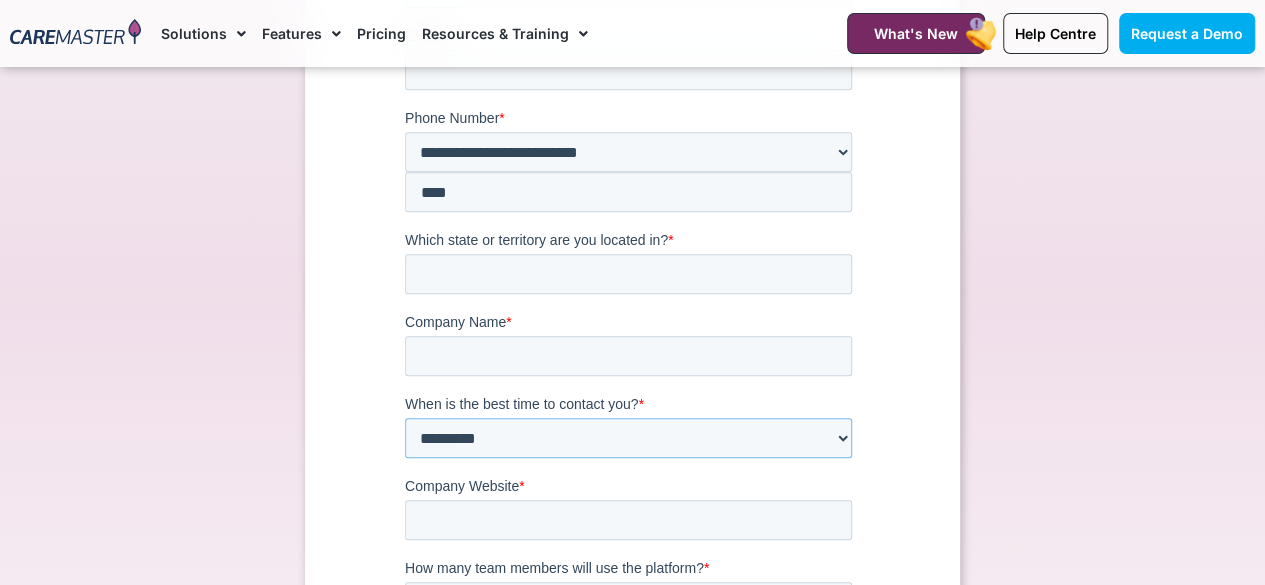 scroll, scrollTop: 536, scrollLeft: 0, axis: vertical 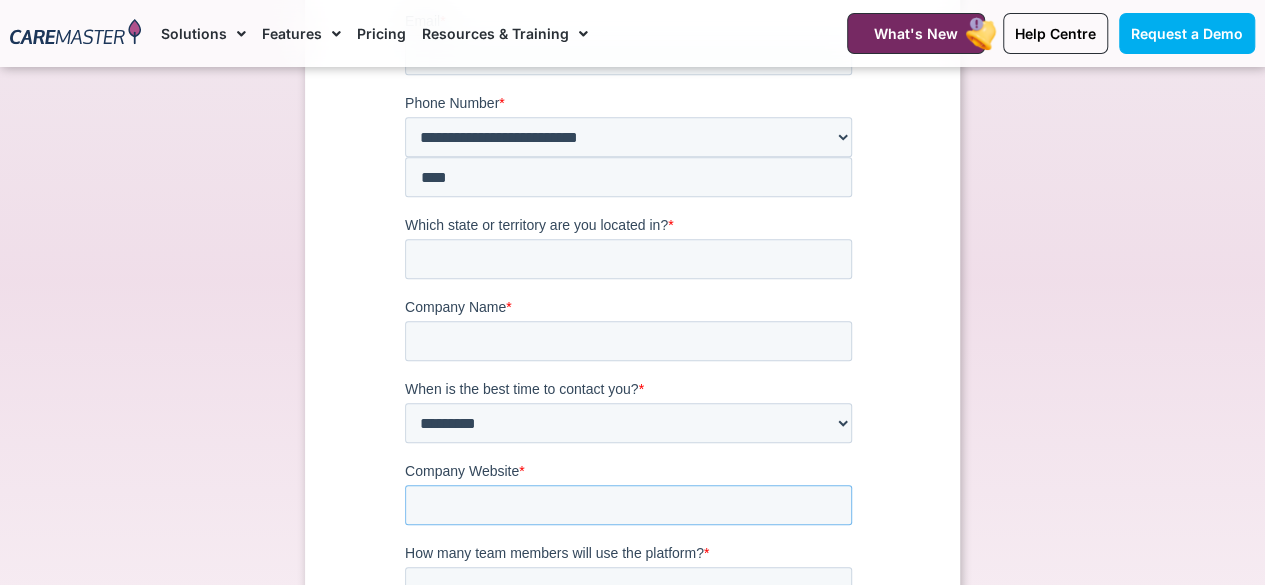 click on "Company Website *" at bounding box center [628, 506] 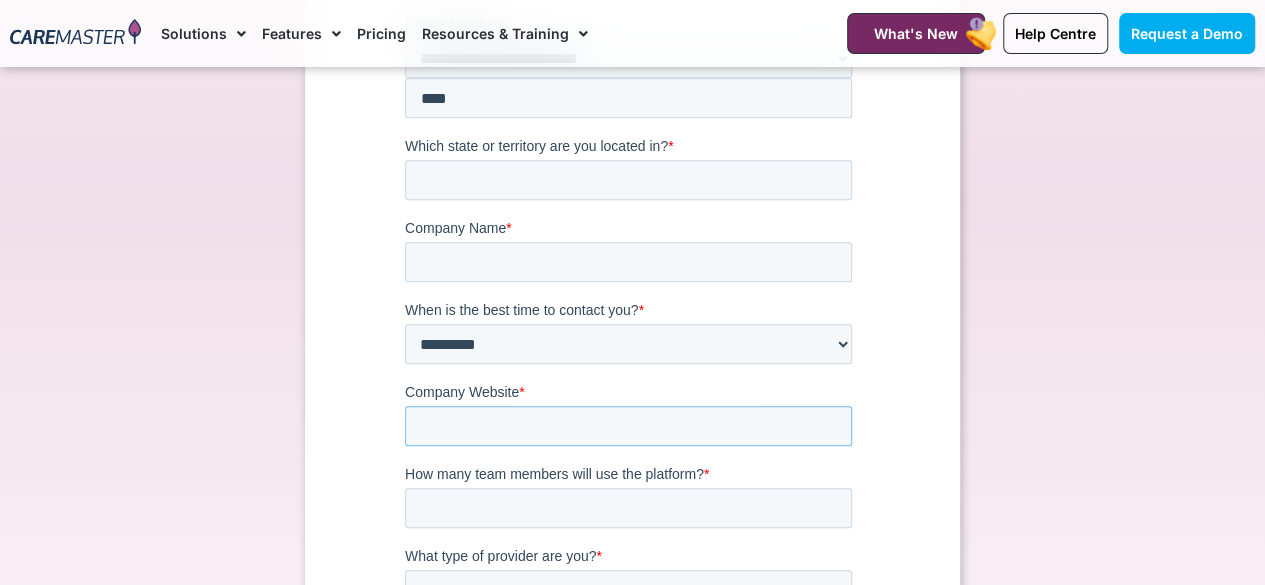 scroll, scrollTop: 617, scrollLeft: 0, axis: vertical 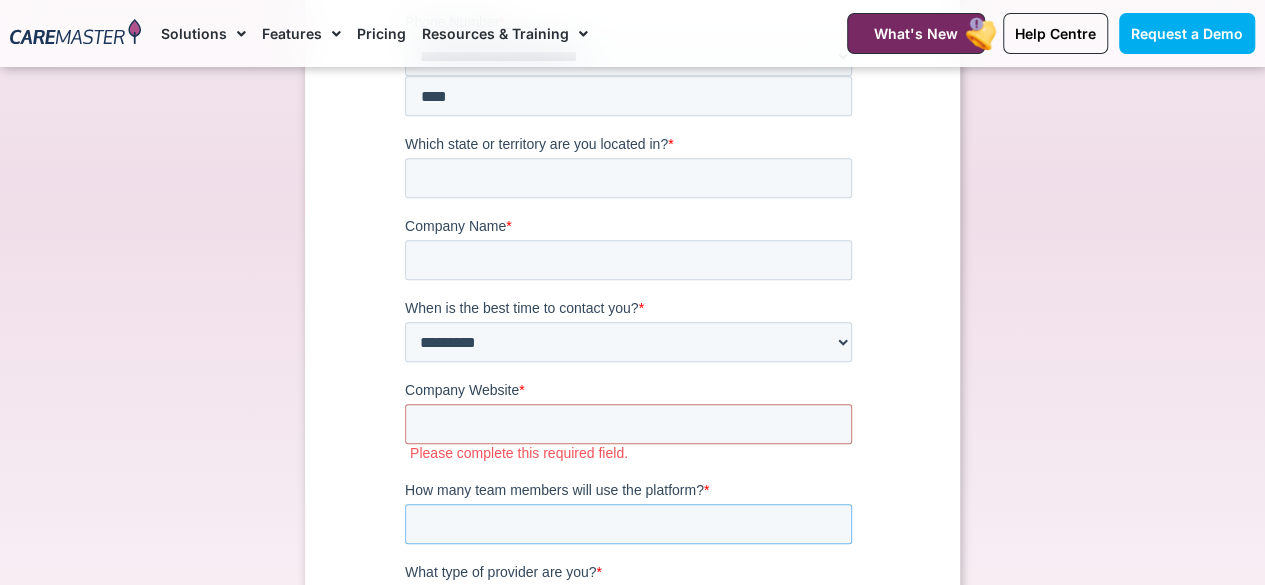 click on "How many team members will use the platform? *" at bounding box center (628, 525) 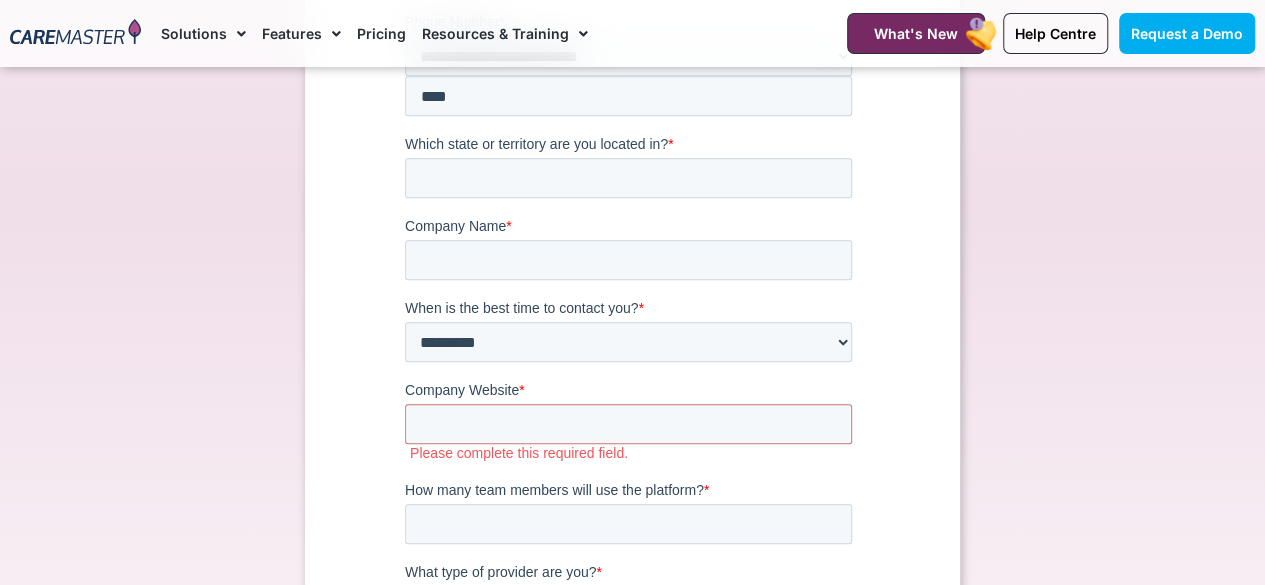 click on "**********" at bounding box center (628, 607) 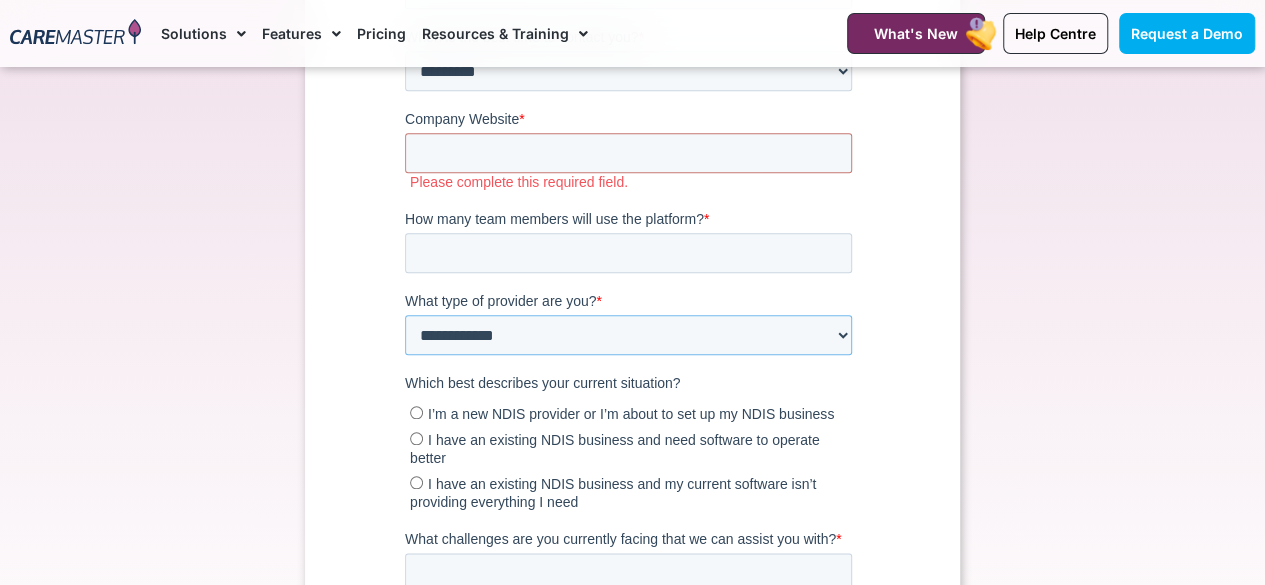 scroll, scrollTop: 889, scrollLeft: 0, axis: vertical 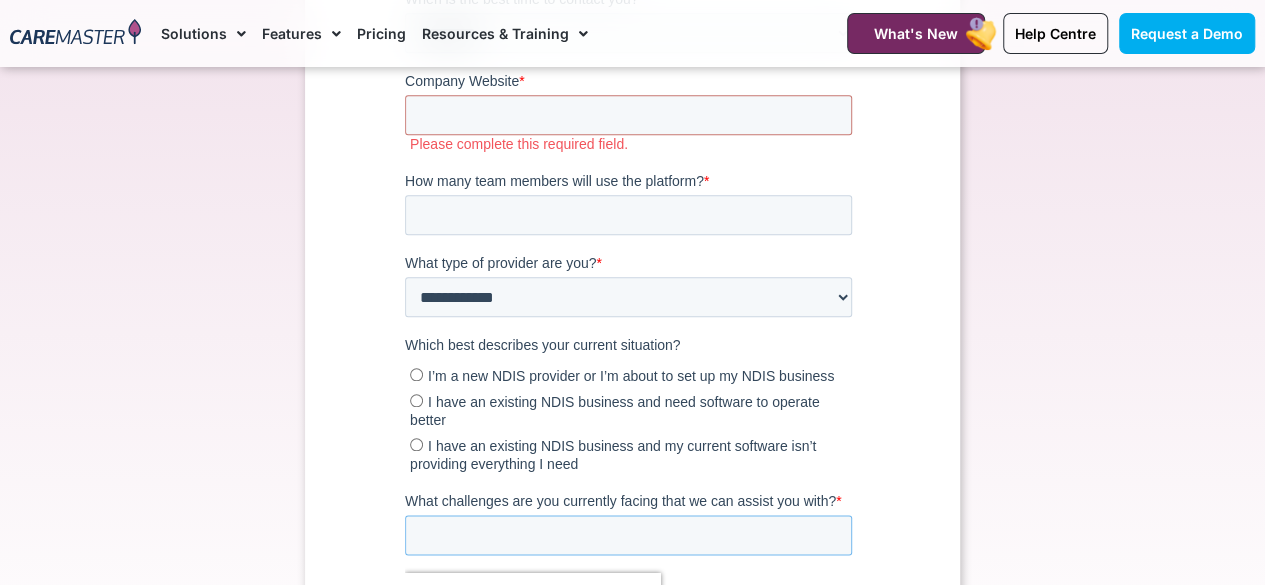 click on "What challenges are you currently facing that we can assist you with? *" at bounding box center [628, 536] 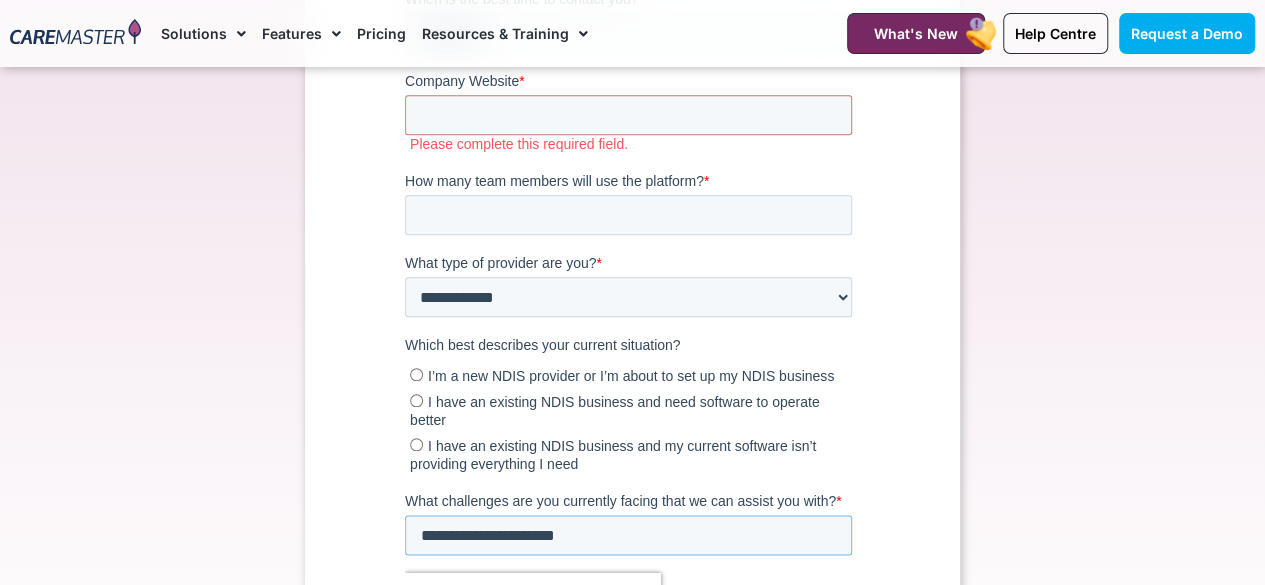click on "**********" at bounding box center (628, 536) 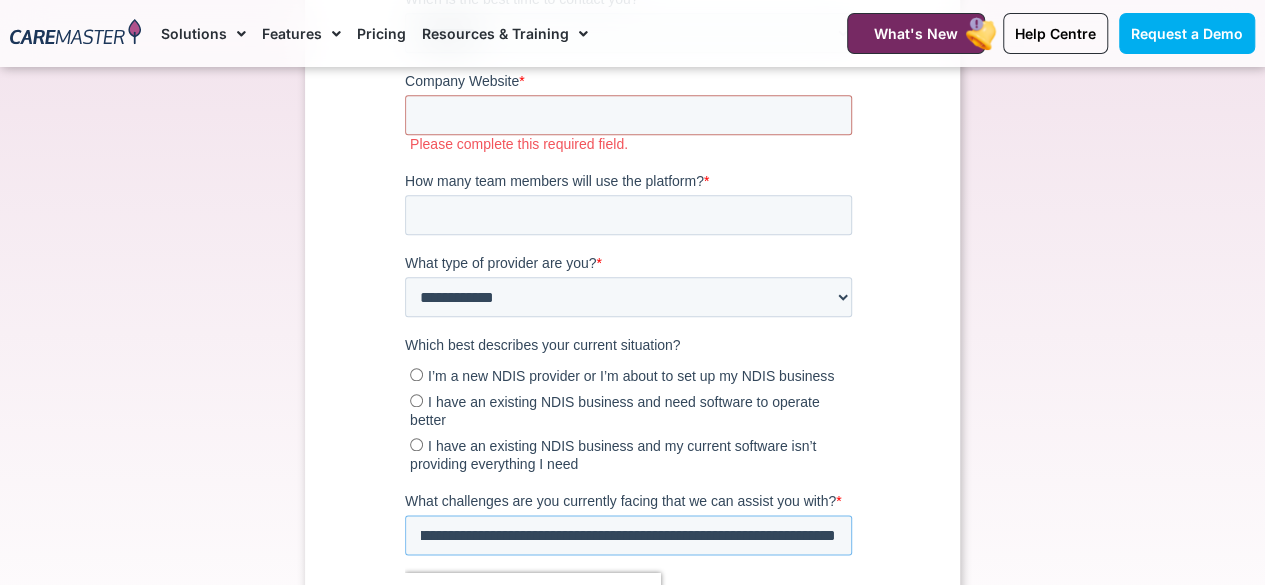 scroll, scrollTop: 0, scrollLeft: 218, axis: horizontal 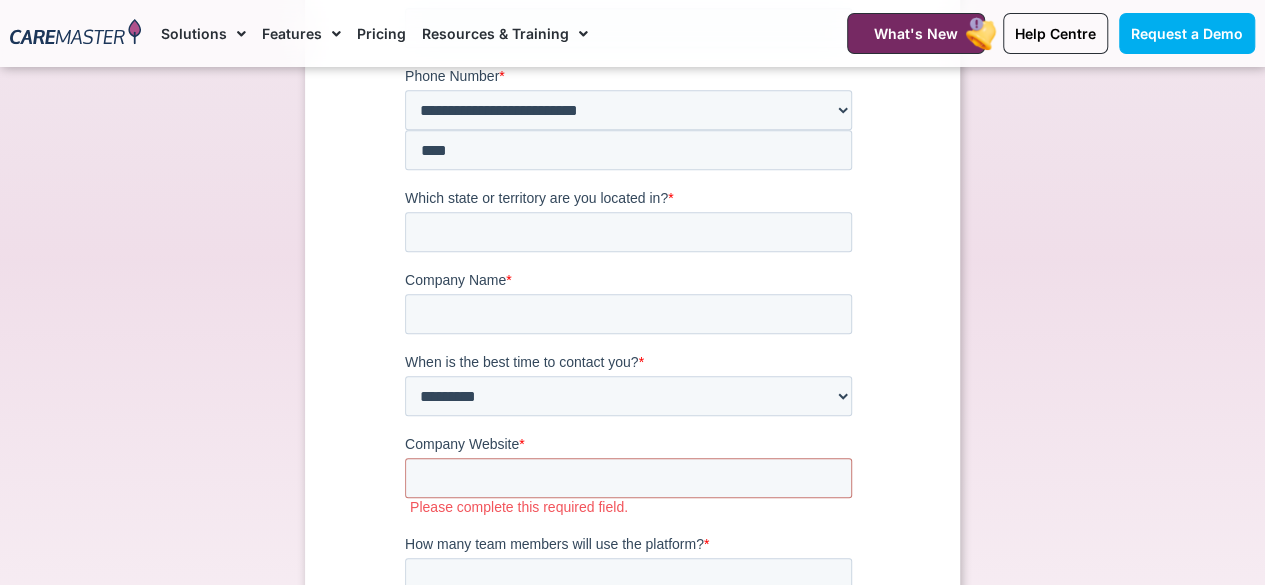 type on "**********" 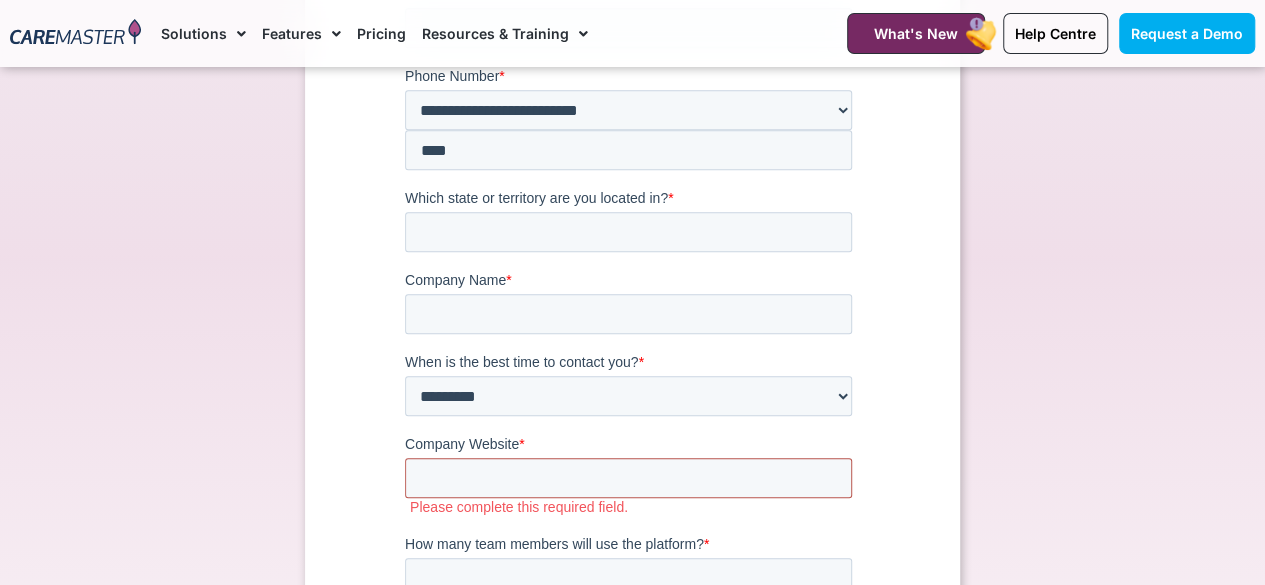 scroll, scrollTop: 0, scrollLeft: 0, axis: both 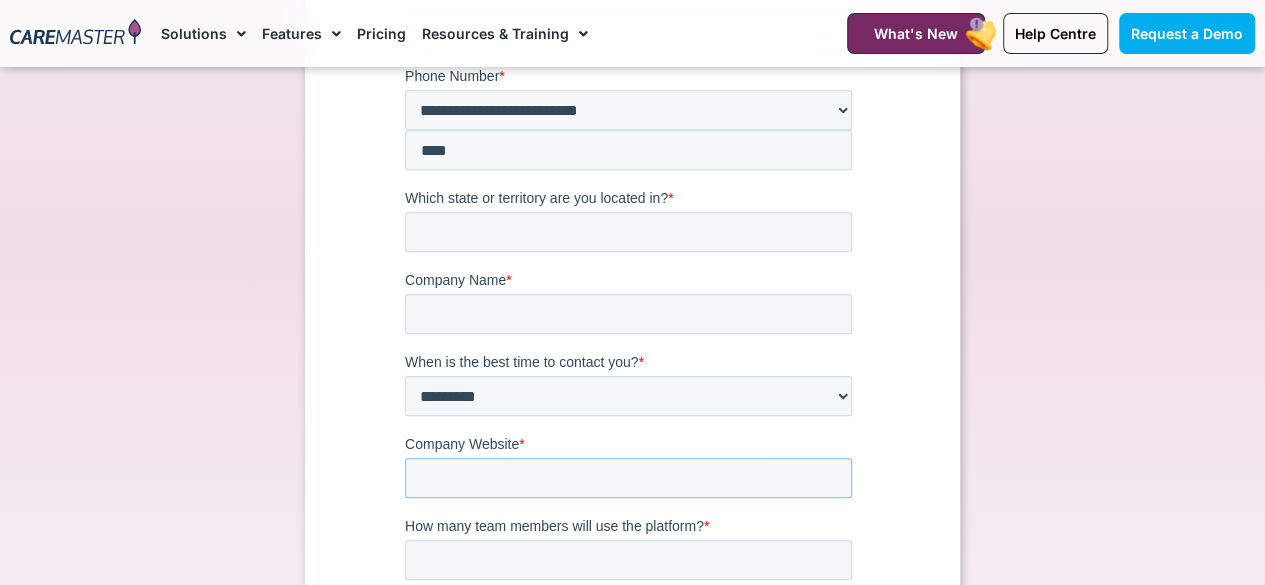 click on "Company Website *" at bounding box center [628, 479] 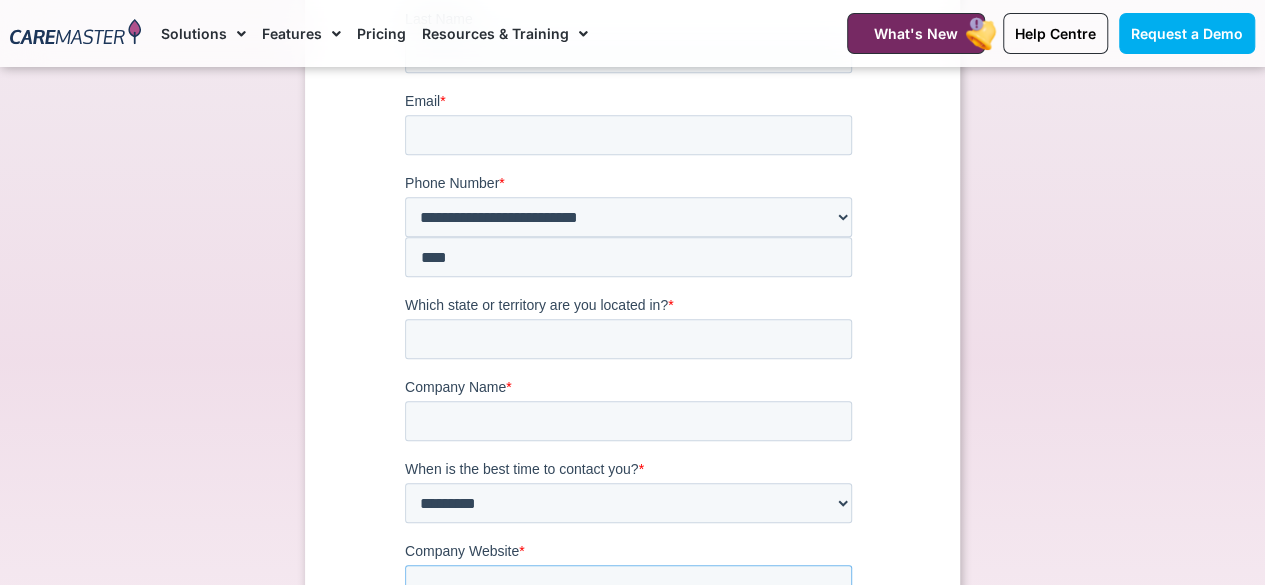scroll, scrollTop: 455, scrollLeft: 0, axis: vertical 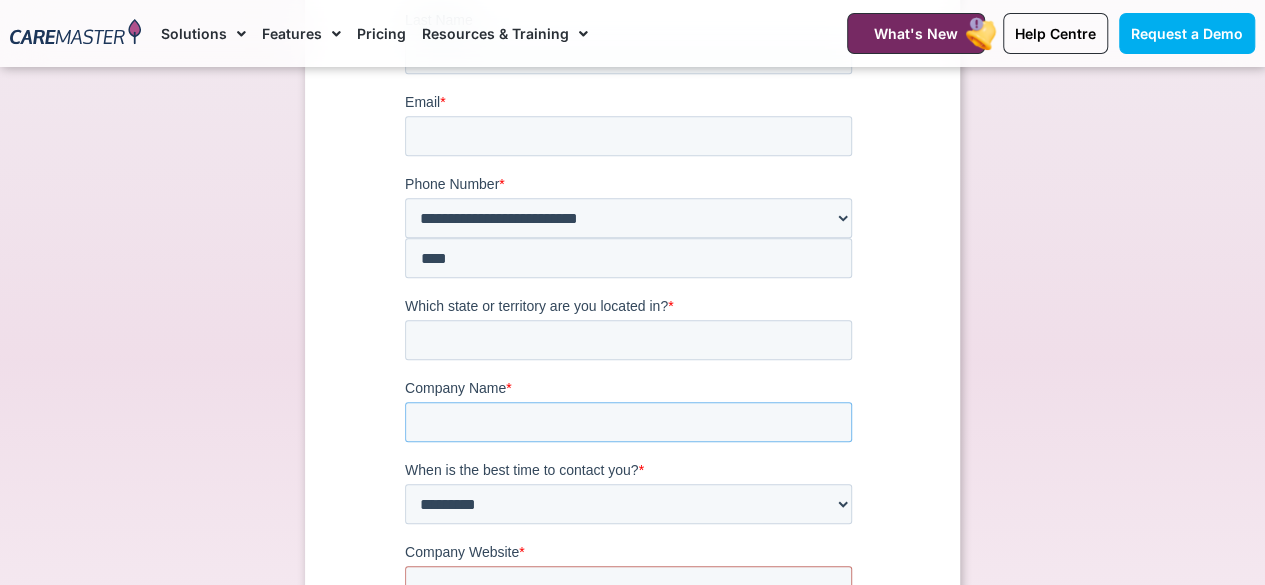 click on "Company Name *" at bounding box center (628, 423) 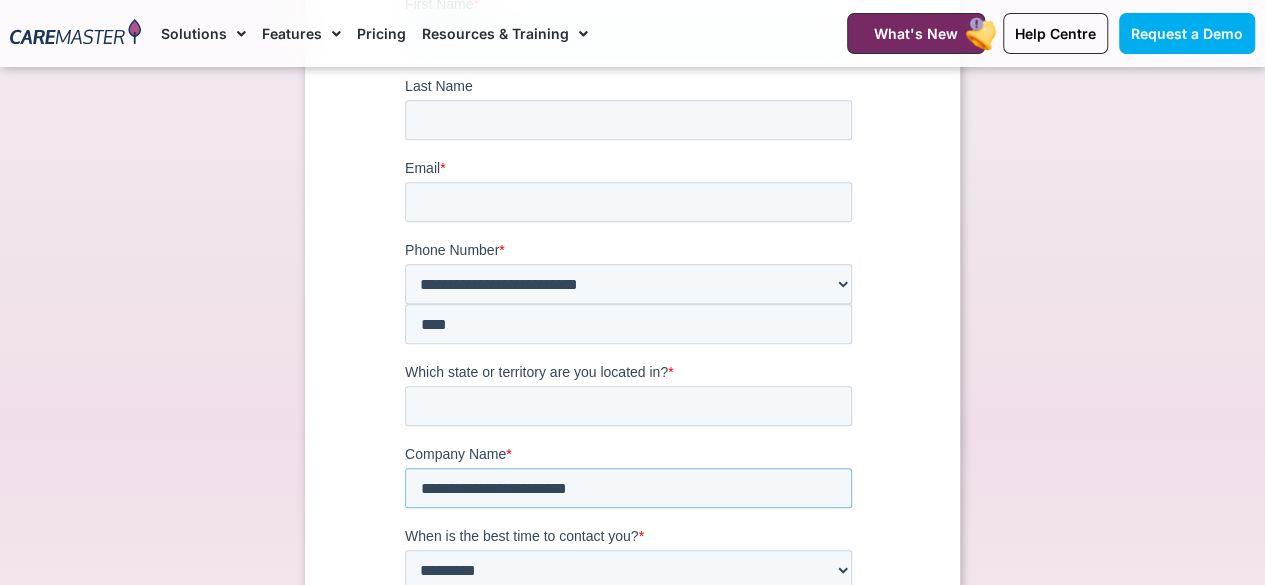 scroll, scrollTop: 387, scrollLeft: 0, axis: vertical 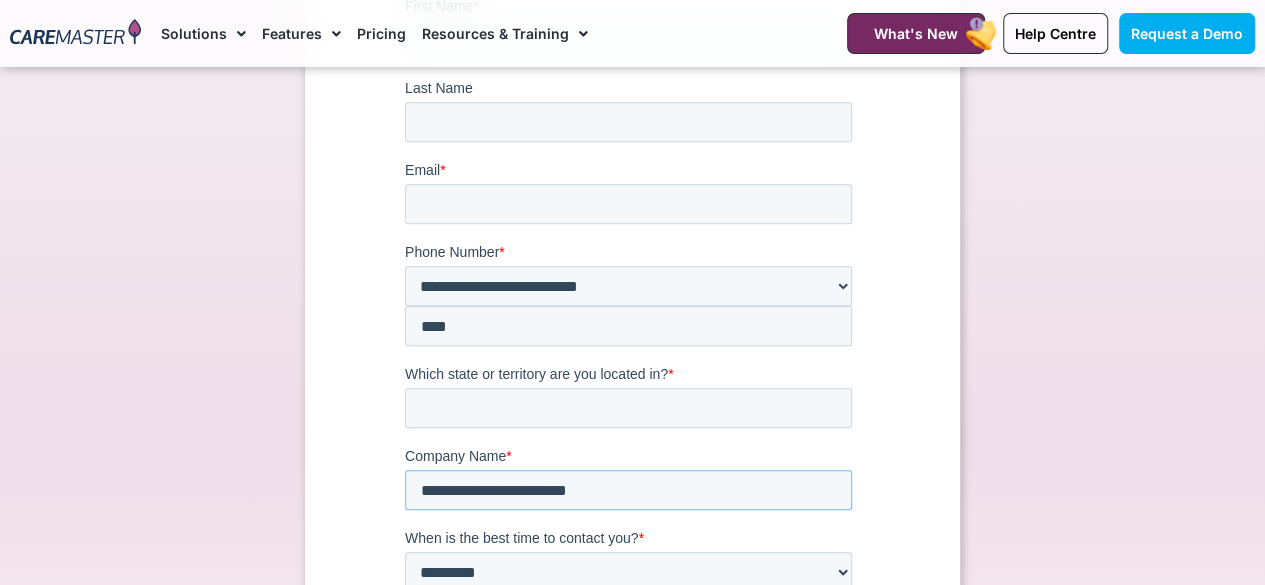 type on "**********" 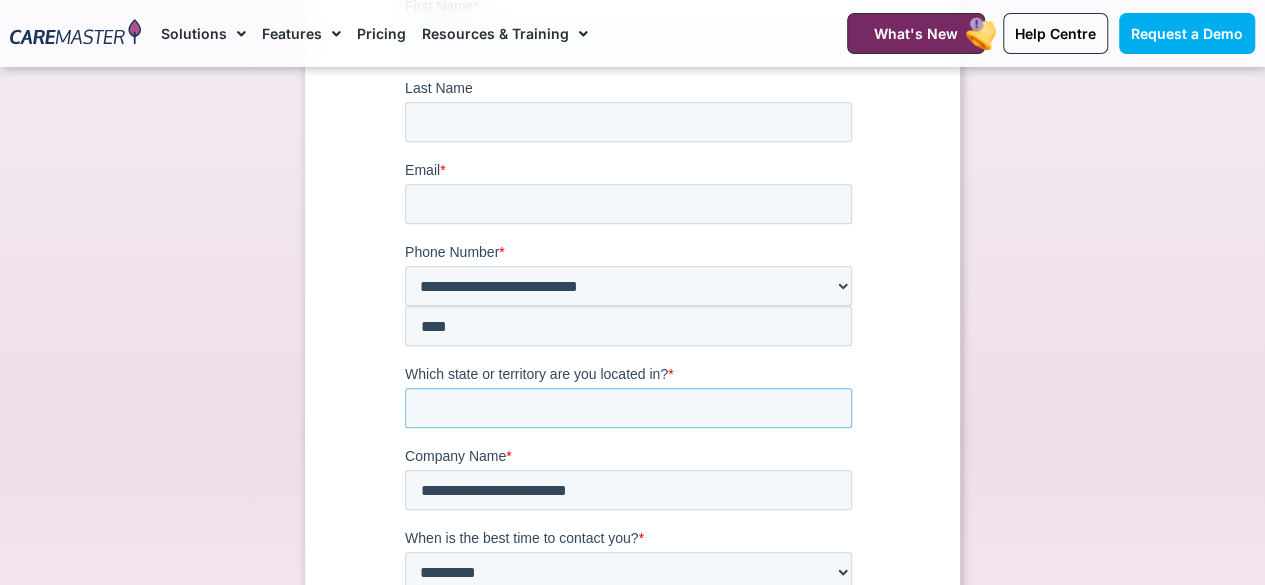drag, startPoint x: 480, startPoint y: 353, endPoint x: 480, endPoint y: 285, distance: 68 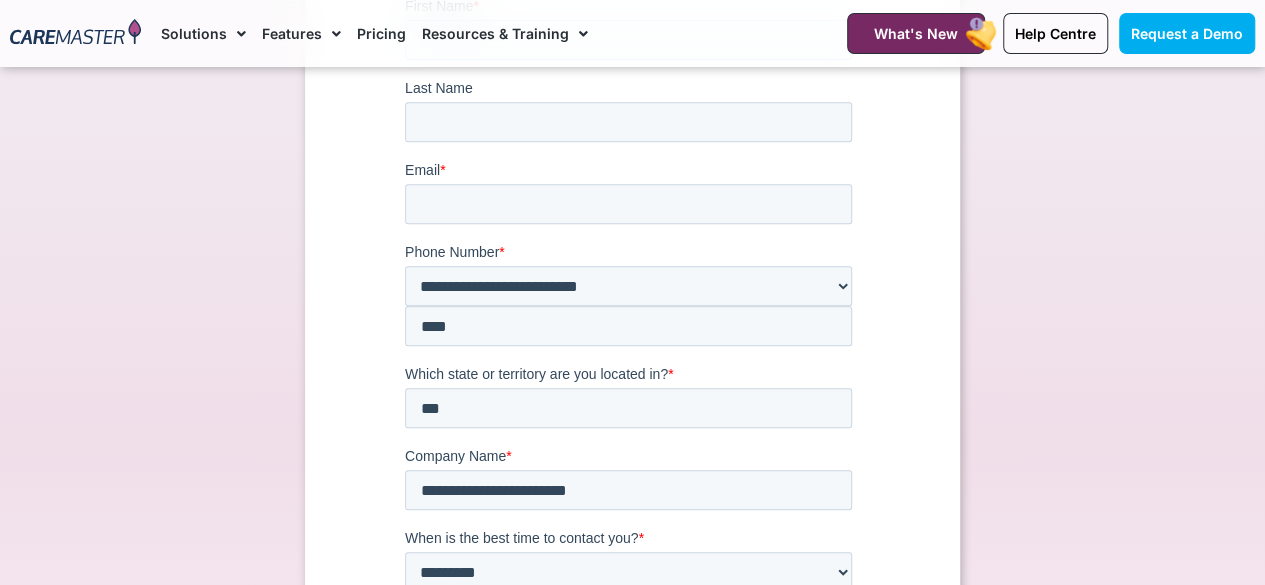 type on "******" 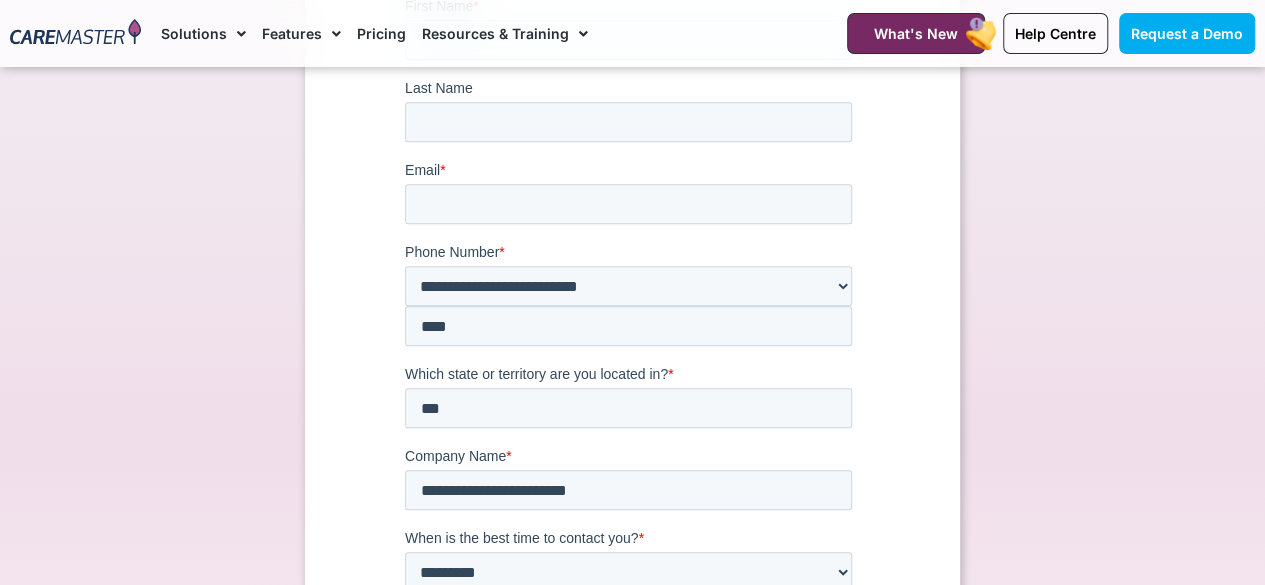 type on "*********" 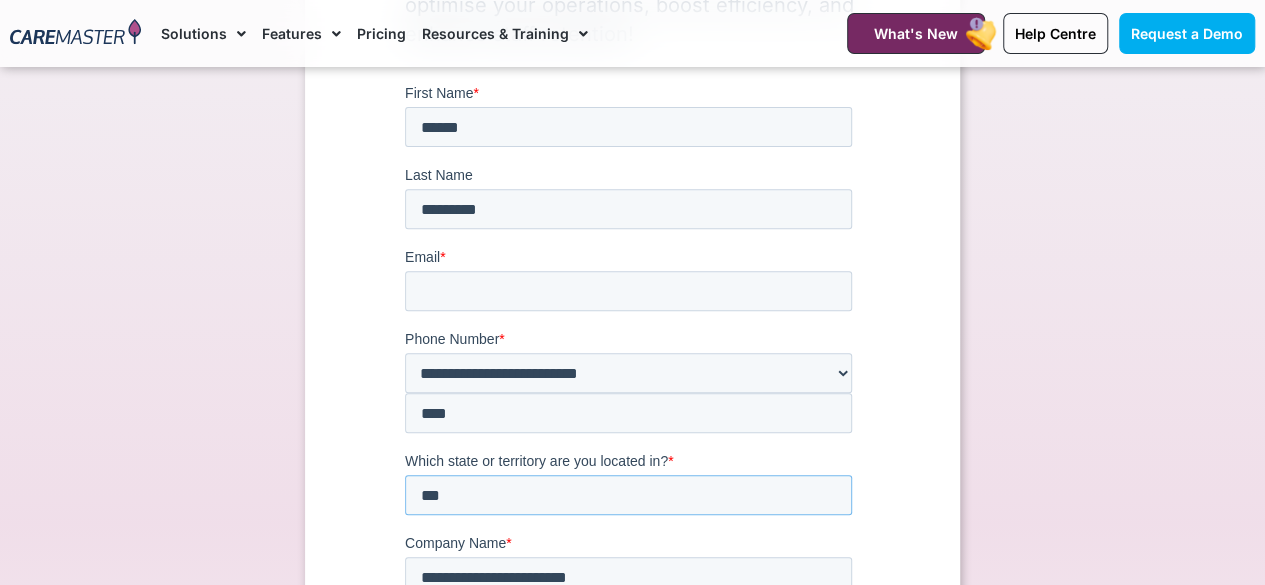 scroll, scrollTop: 299, scrollLeft: 0, axis: vertical 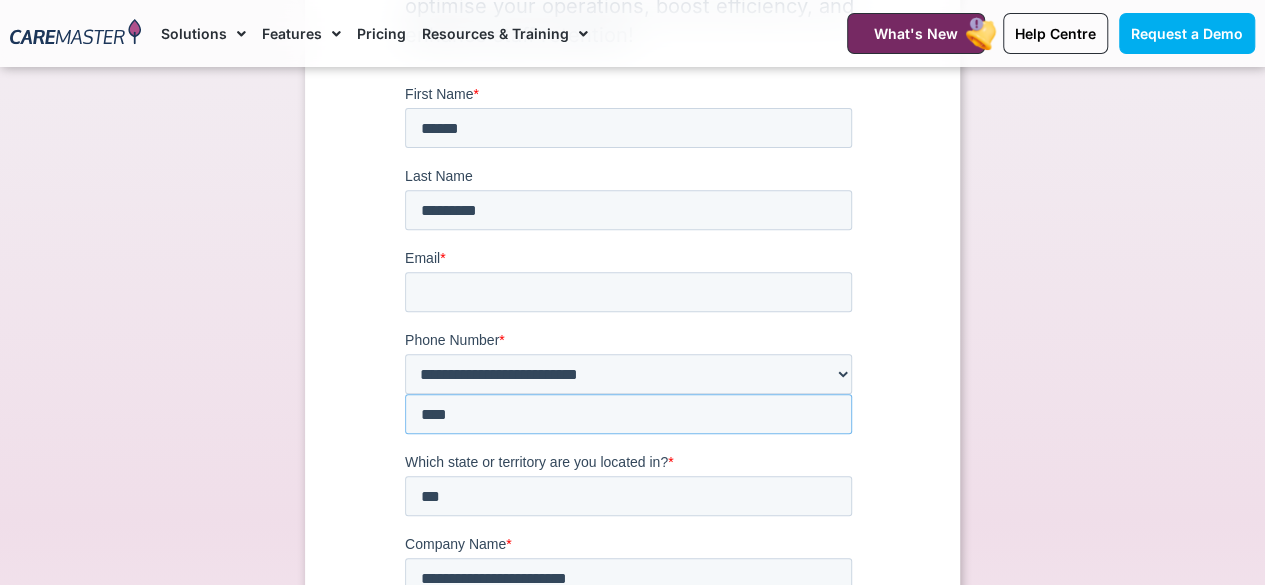 click on "***" at bounding box center (628, 414) 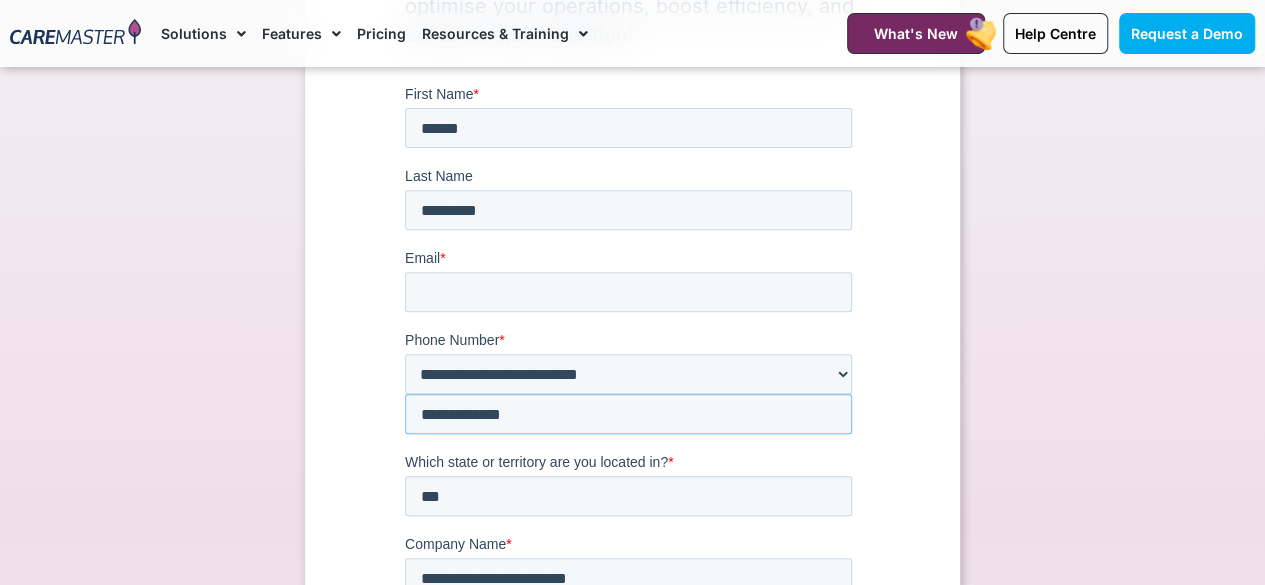 type on "**********" 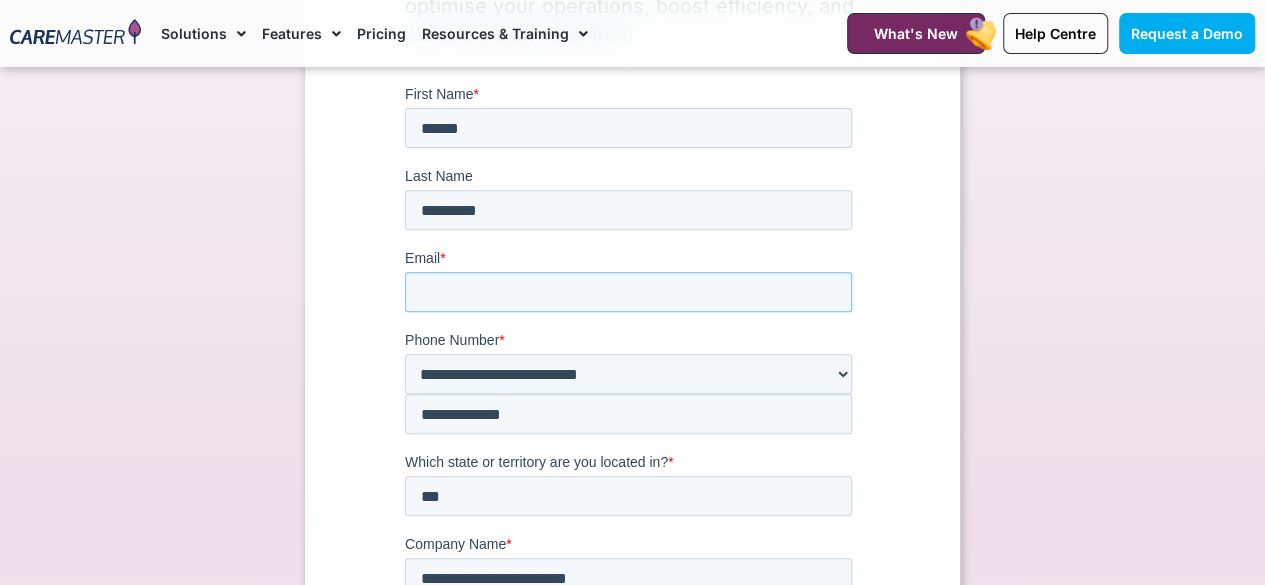 click on "Email *" at bounding box center (628, 292) 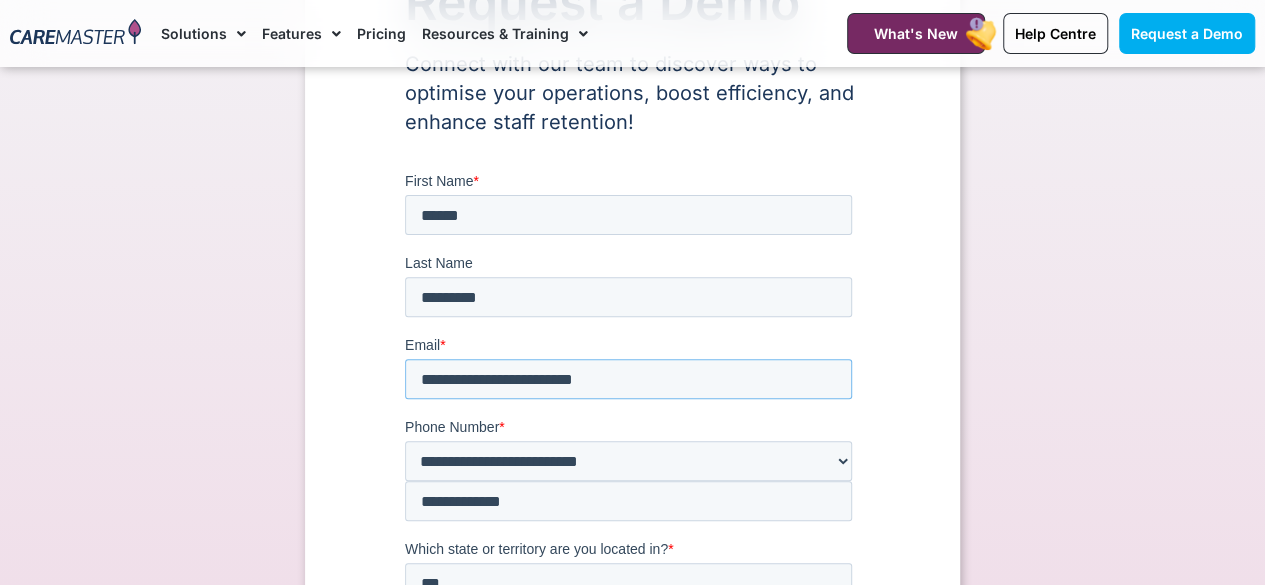scroll, scrollTop: 212, scrollLeft: 0, axis: vertical 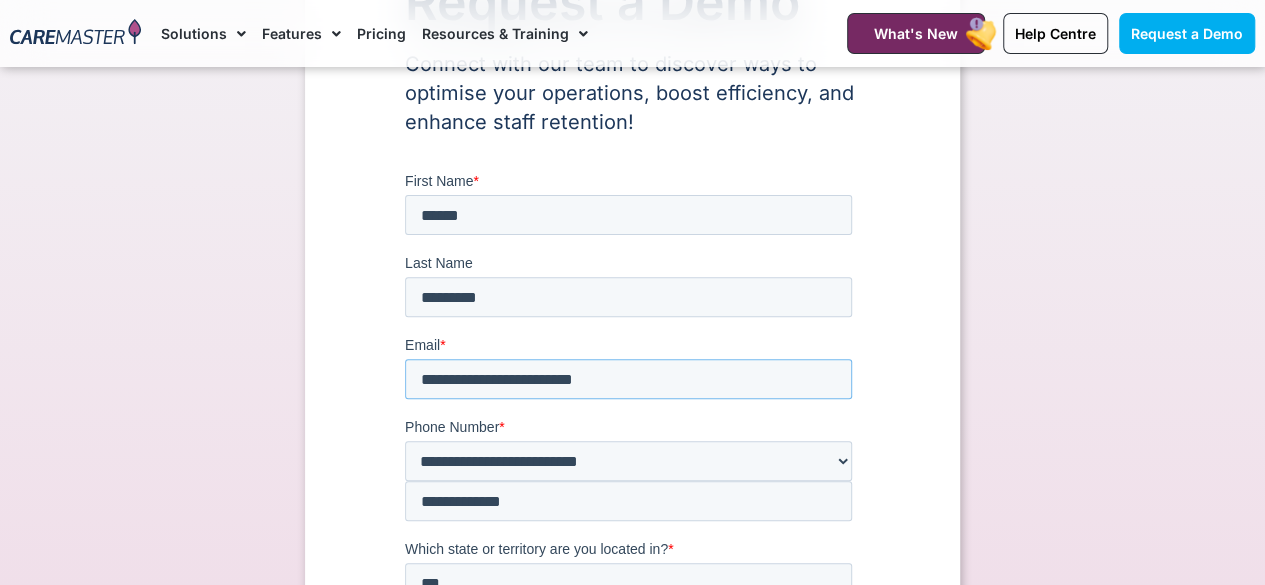 type on "**********" 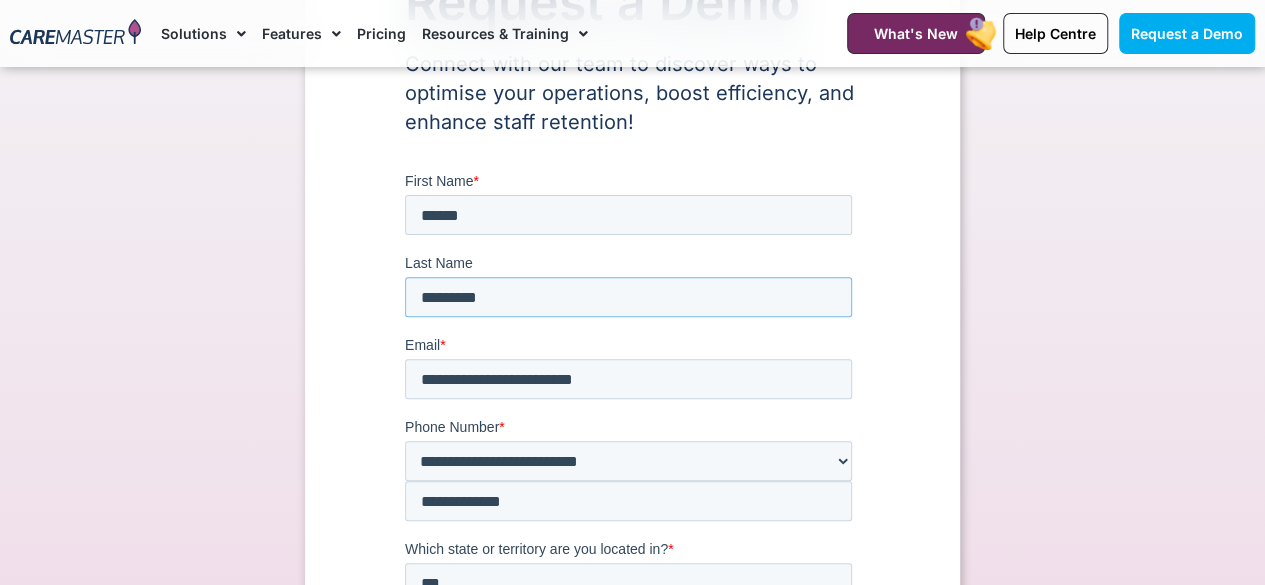 click on "*********" at bounding box center (628, 297) 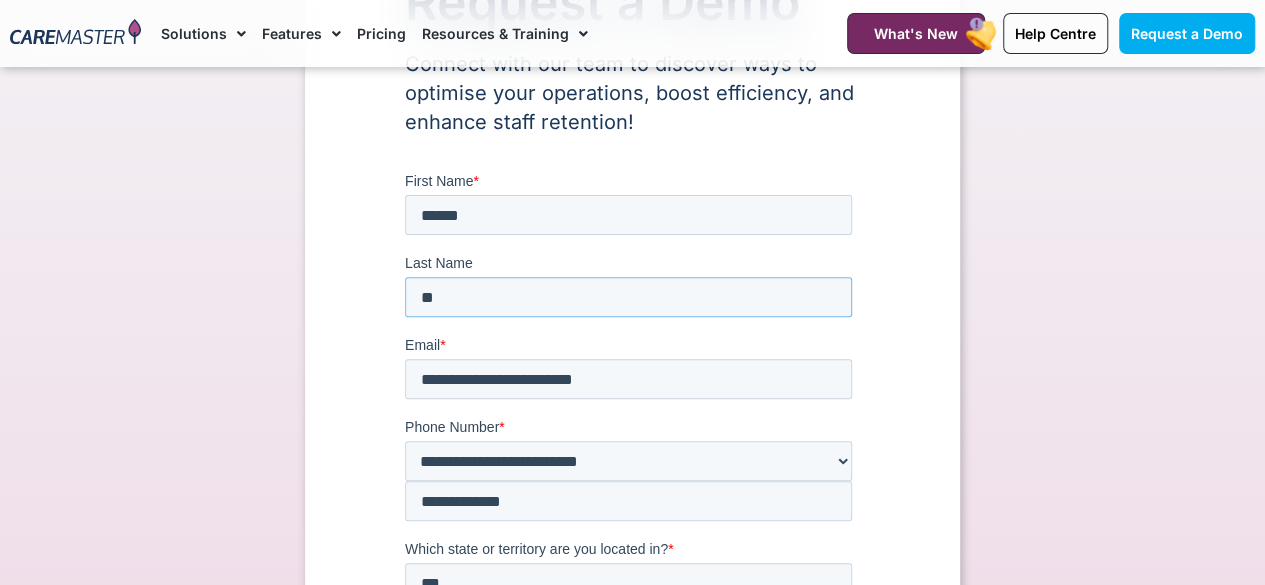 type on "*" 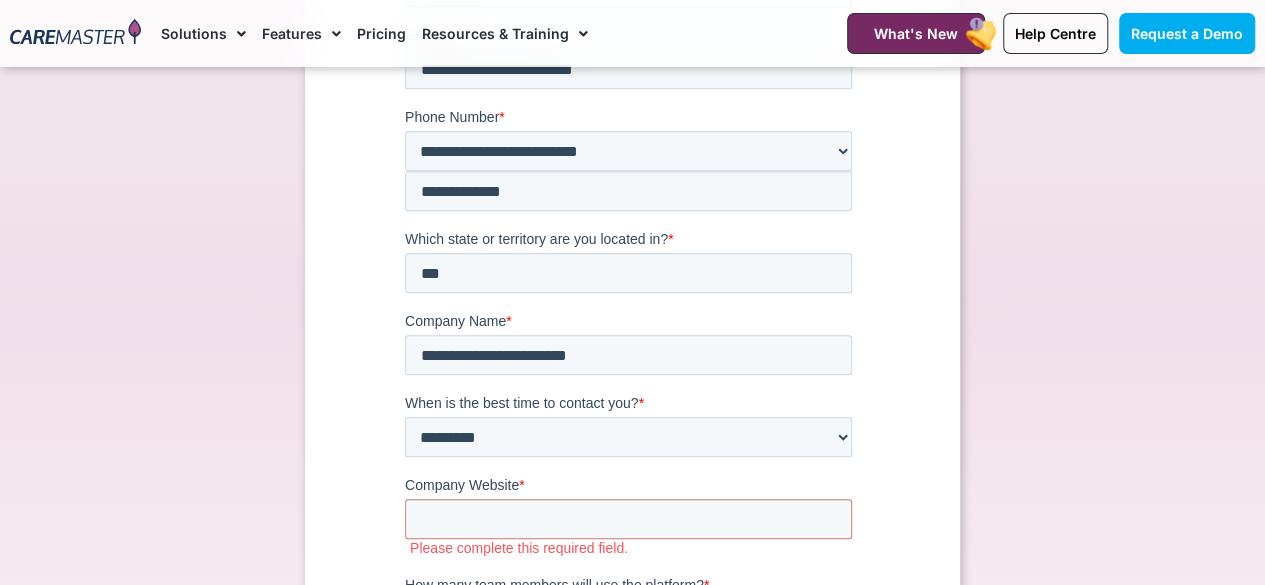 scroll, scrollTop: 523, scrollLeft: 0, axis: vertical 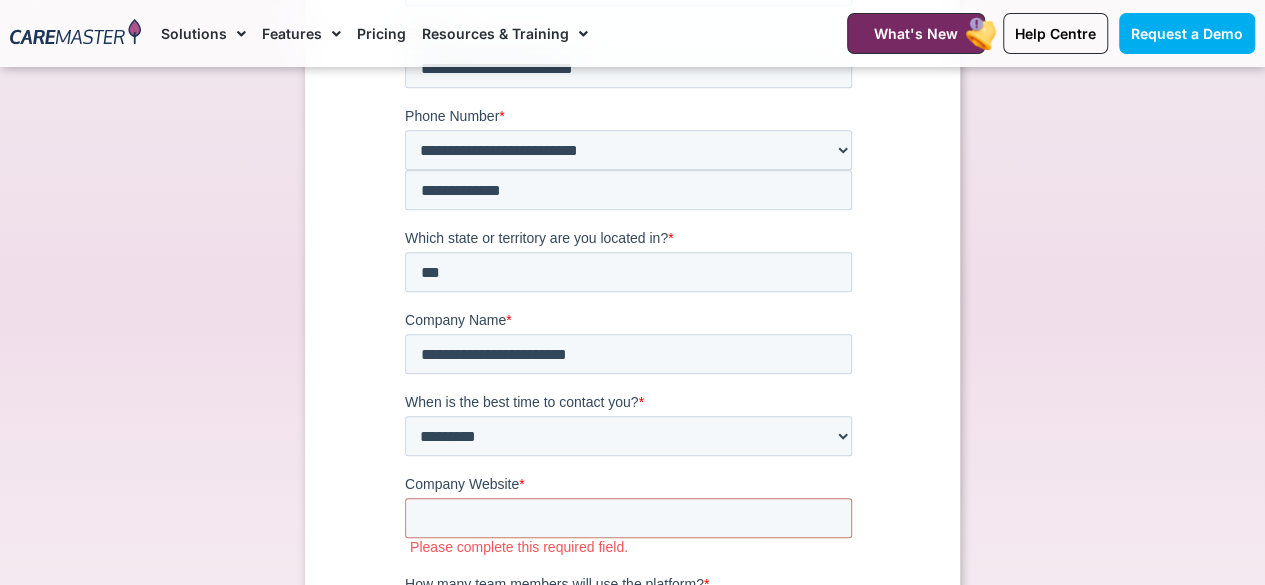 type on "*****" 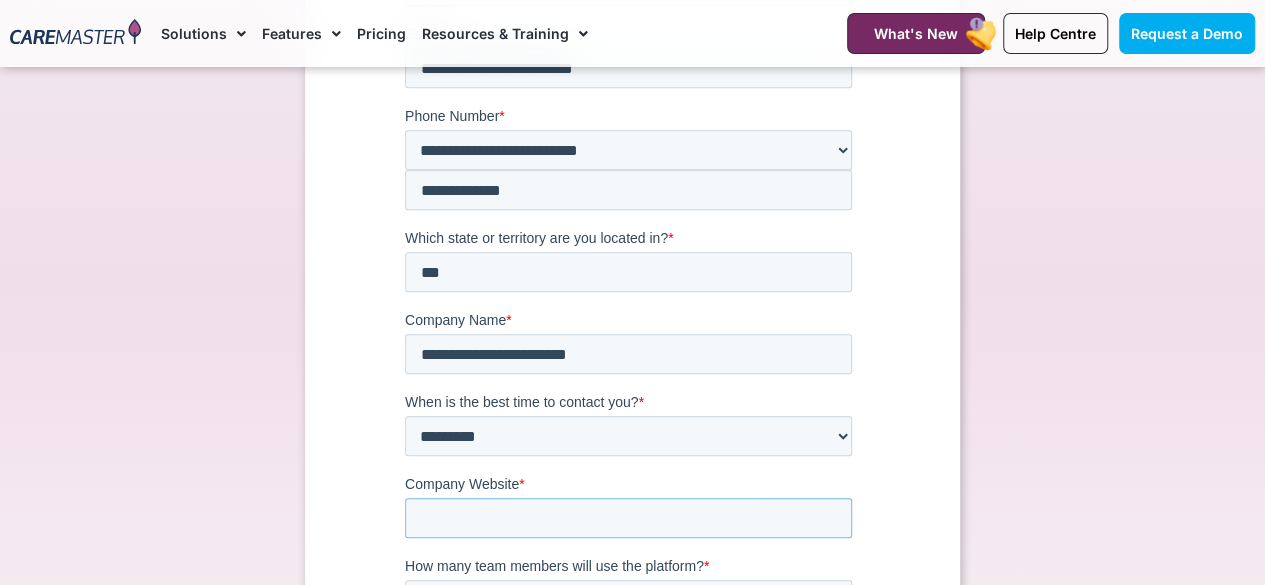 click on "Company Website *" at bounding box center [628, 519] 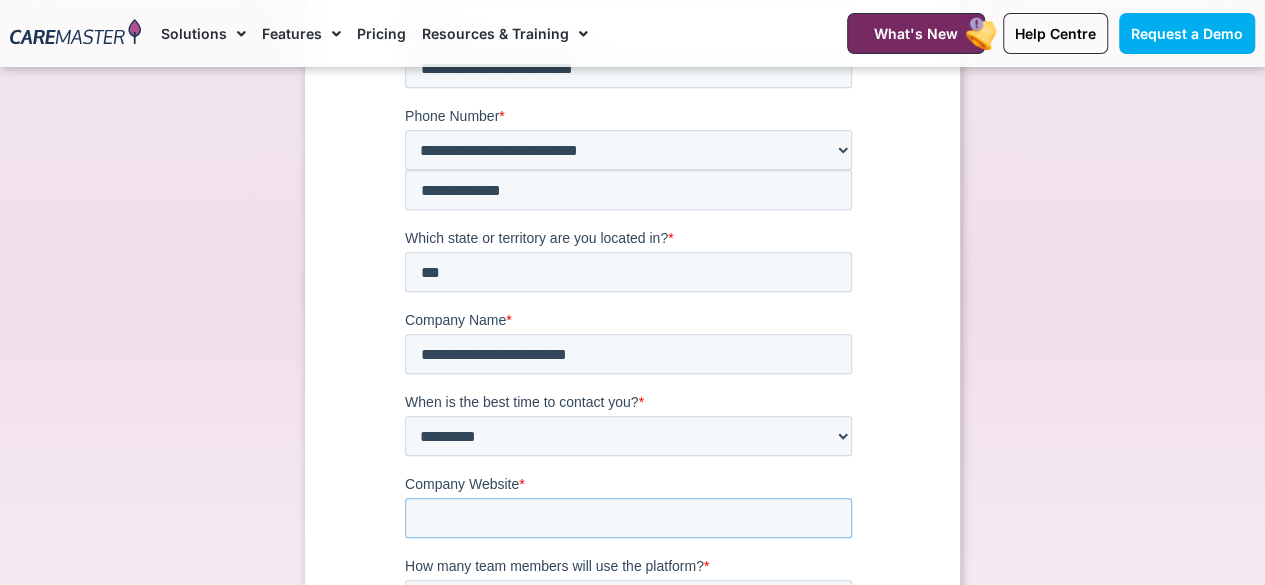 paste on "**********" 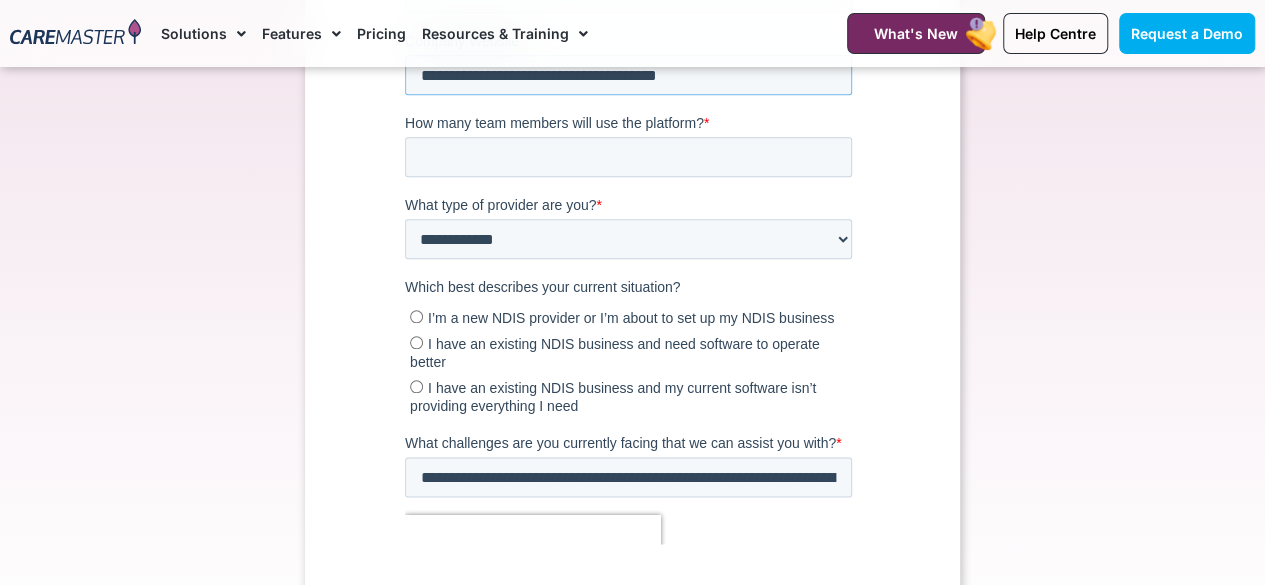 scroll, scrollTop: 965, scrollLeft: 0, axis: vertical 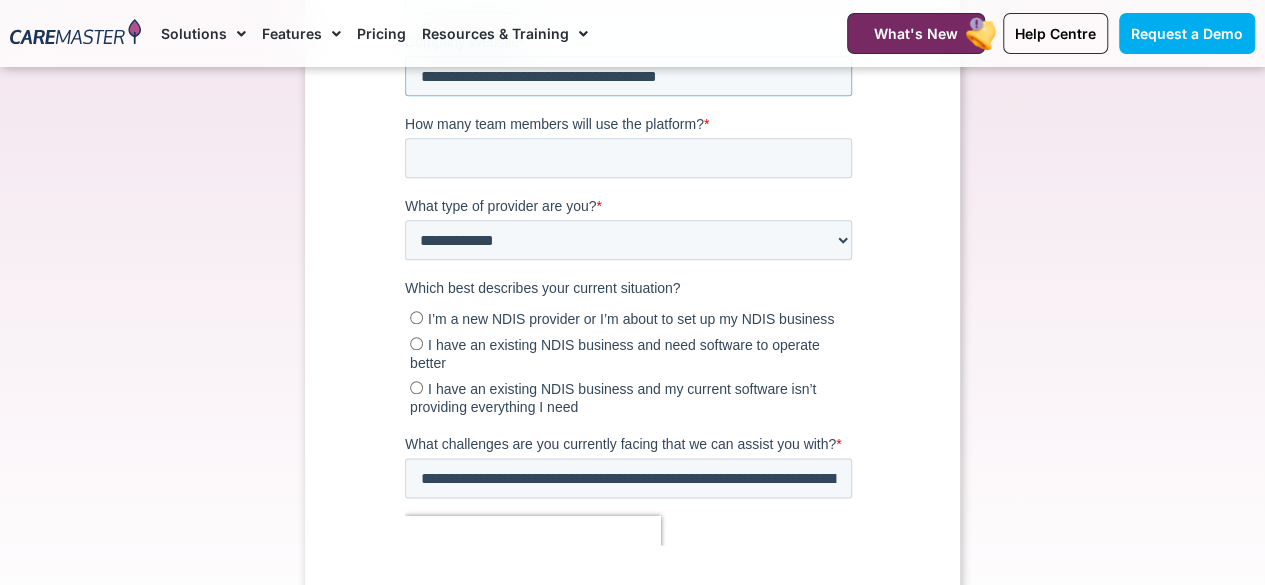 type on "**********" 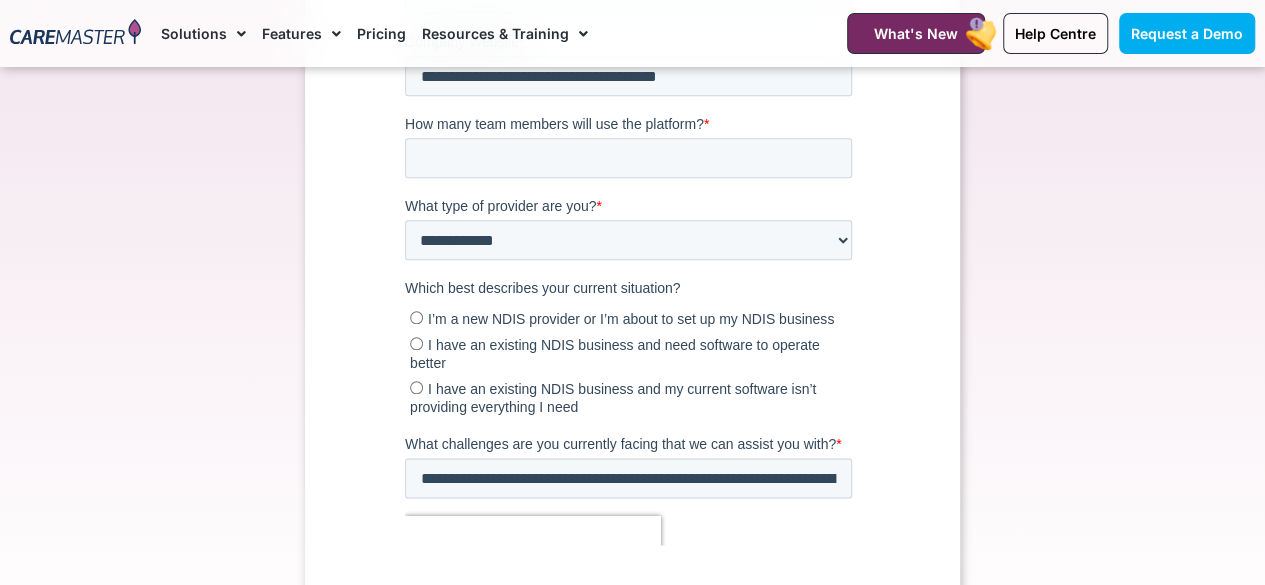 click on "******" at bounding box center [446, 632] 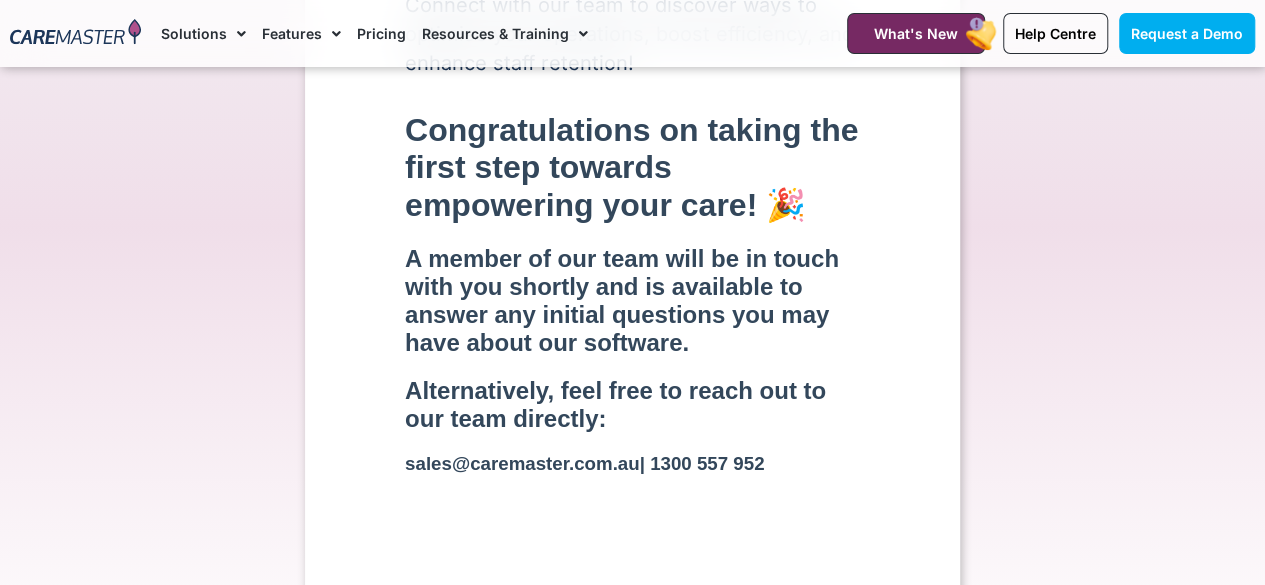 scroll, scrollTop: 0, scrollLeft: 0, axis: both 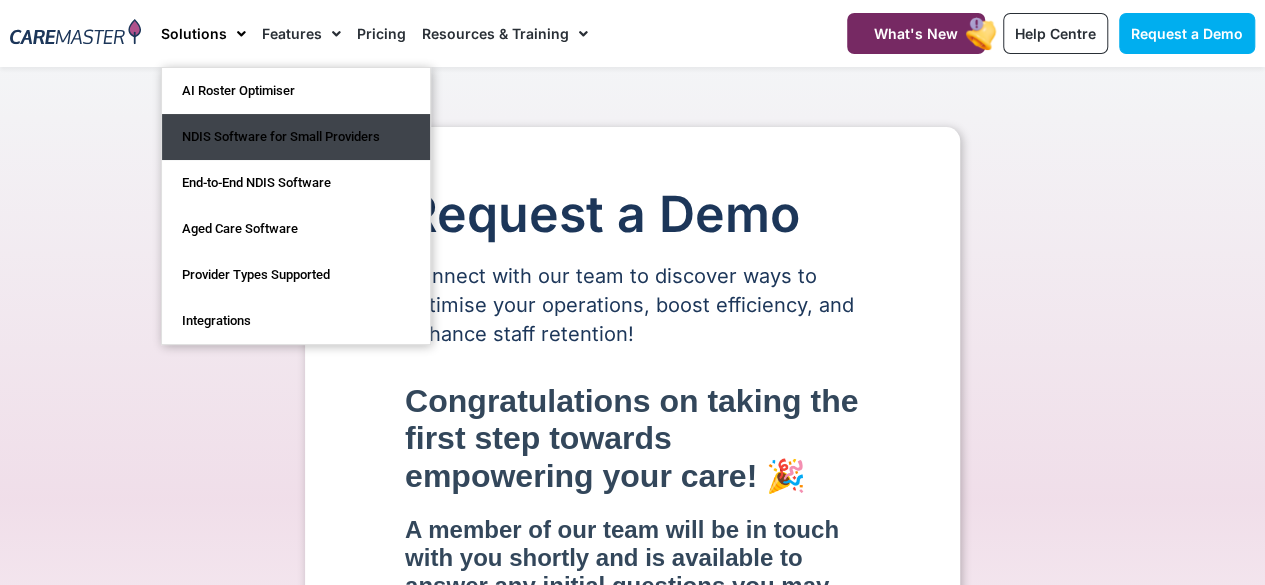 click on "NDIS Software for Small Providers" 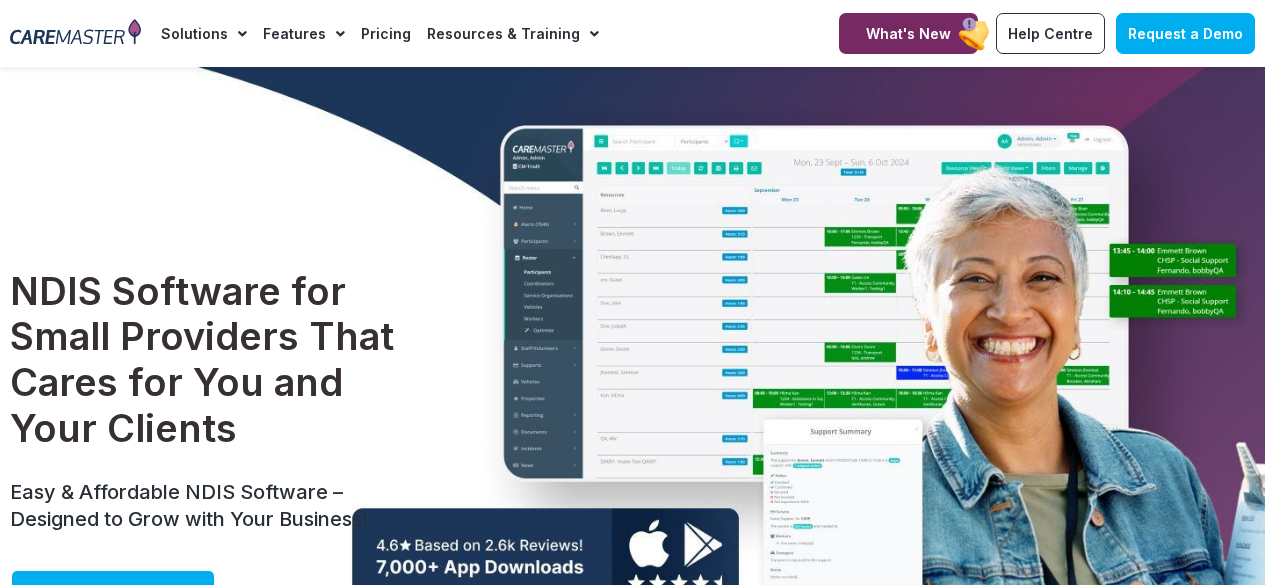 scroll, scrollTop: 0, scrollLeft: 0, axis: both 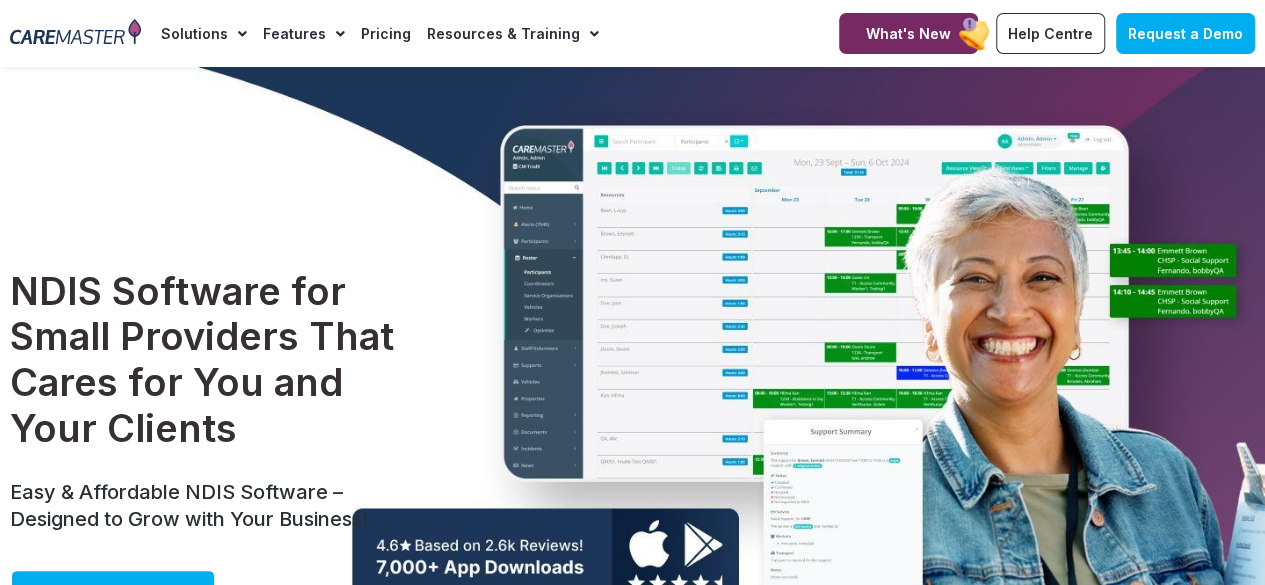 click at bounding box center [75, 33] 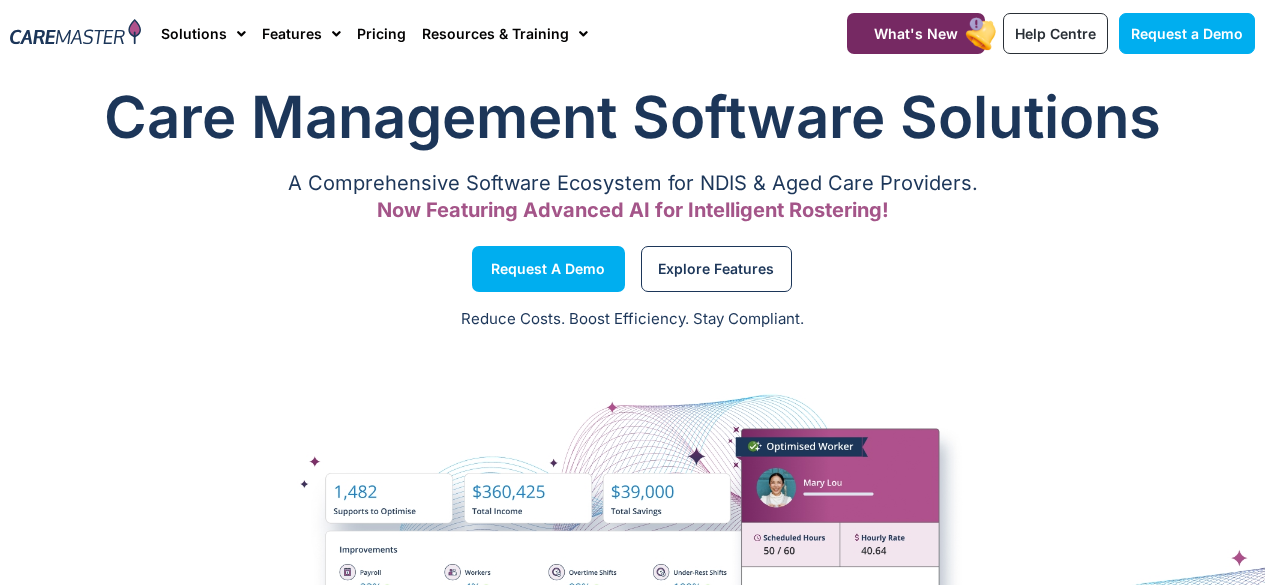 scroll, scrollTop: 0, scrollLeft: 0, axis: both 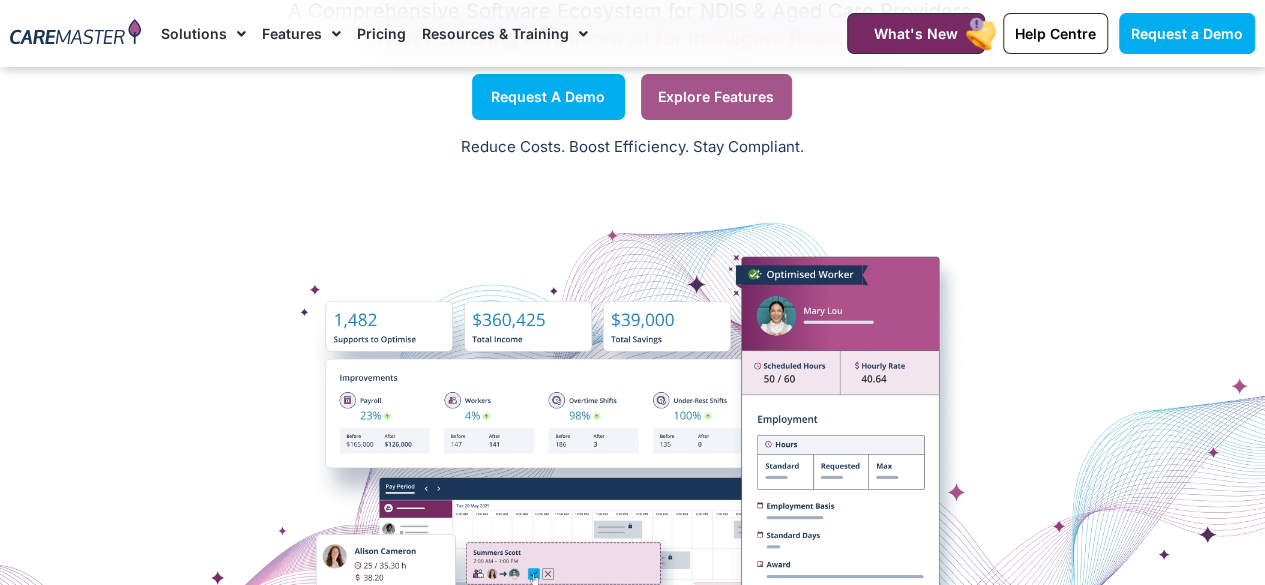 click on "Explore Features" at bounding box center (716, 97) 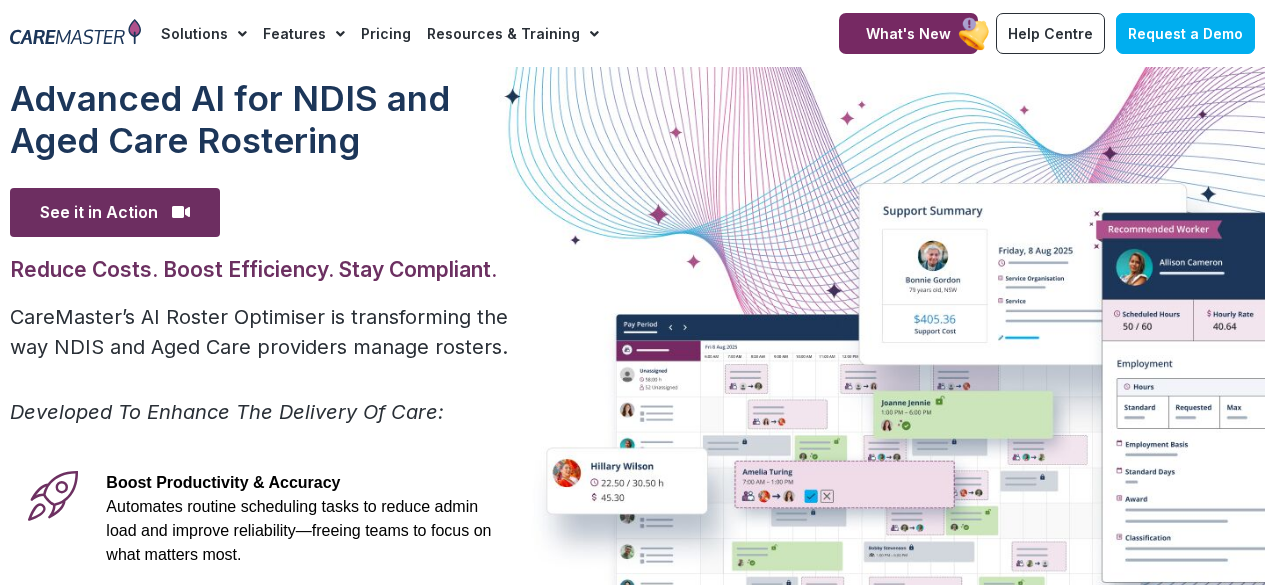 scroll, scrollTop: 172, scrollLeft: 0, axis: vertical 